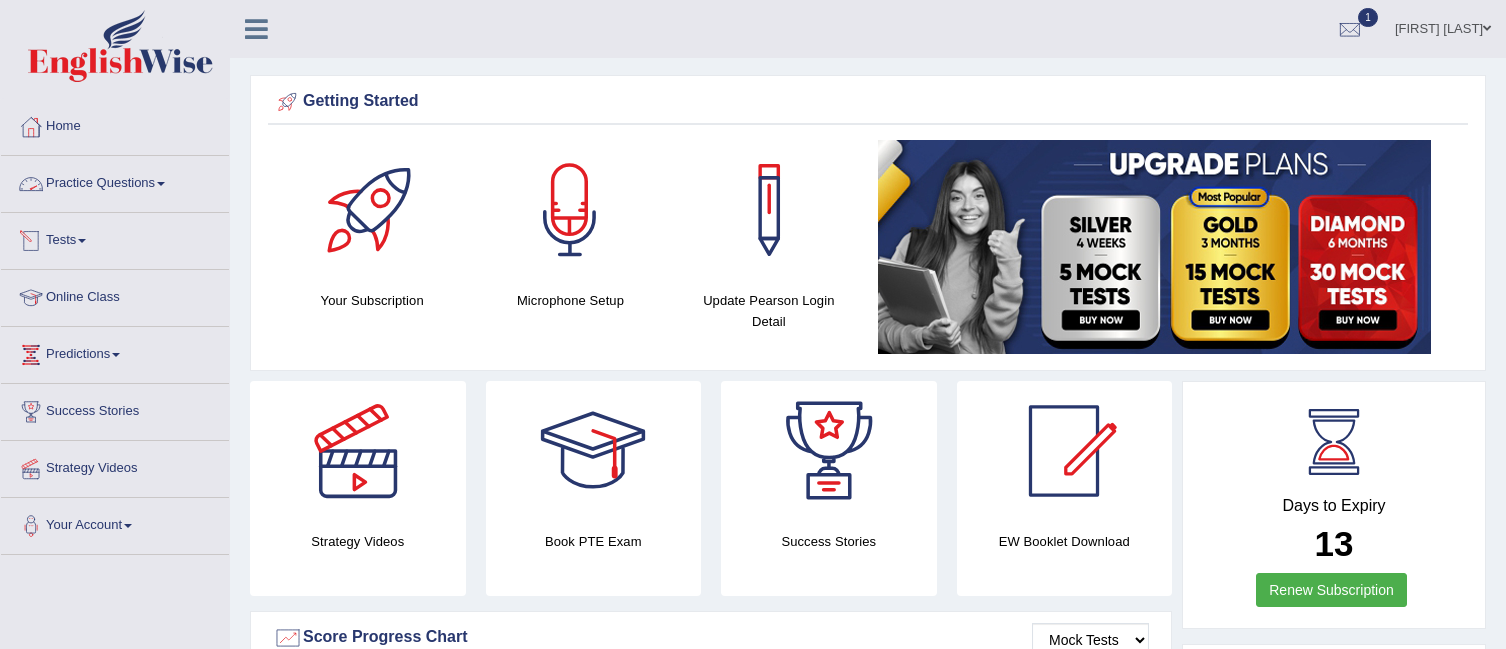 scroll, scrollTop: 0, scrollLeft: 0, axis: both 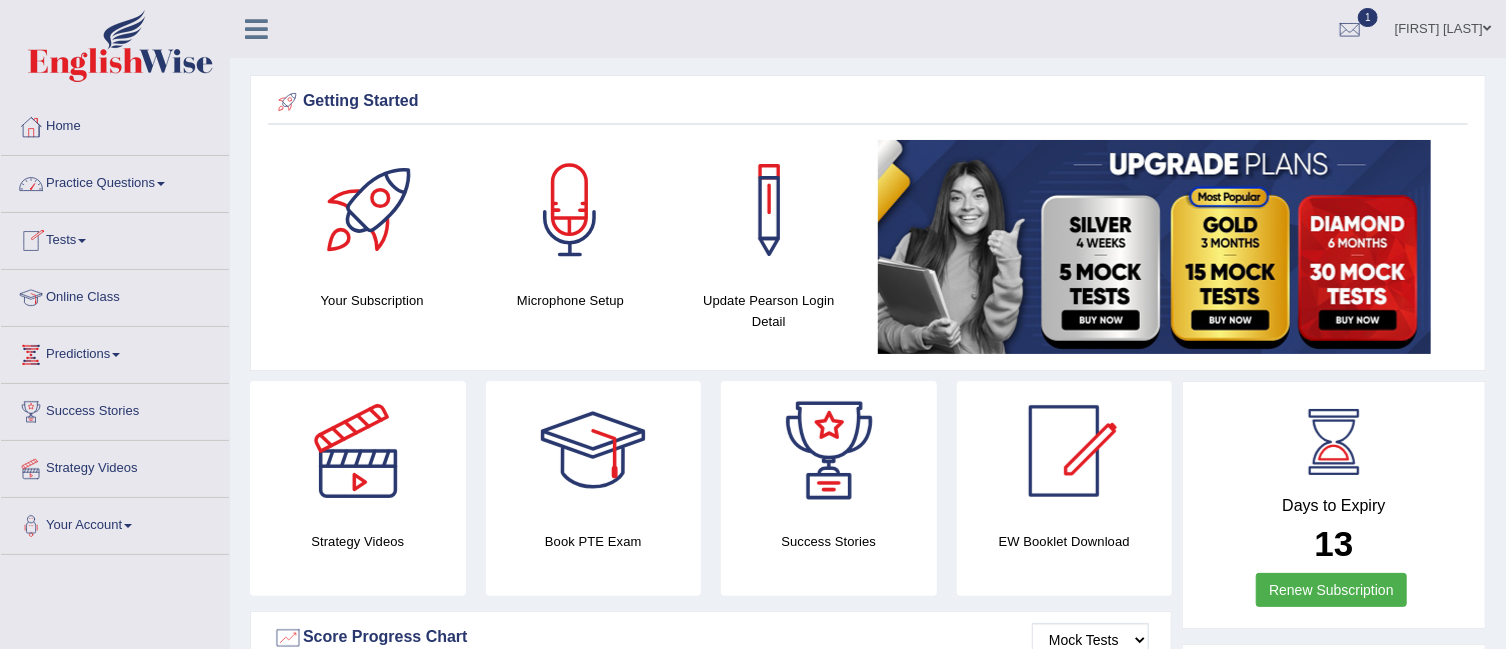click on "Practice Questions" at bounding box center (115, 181) 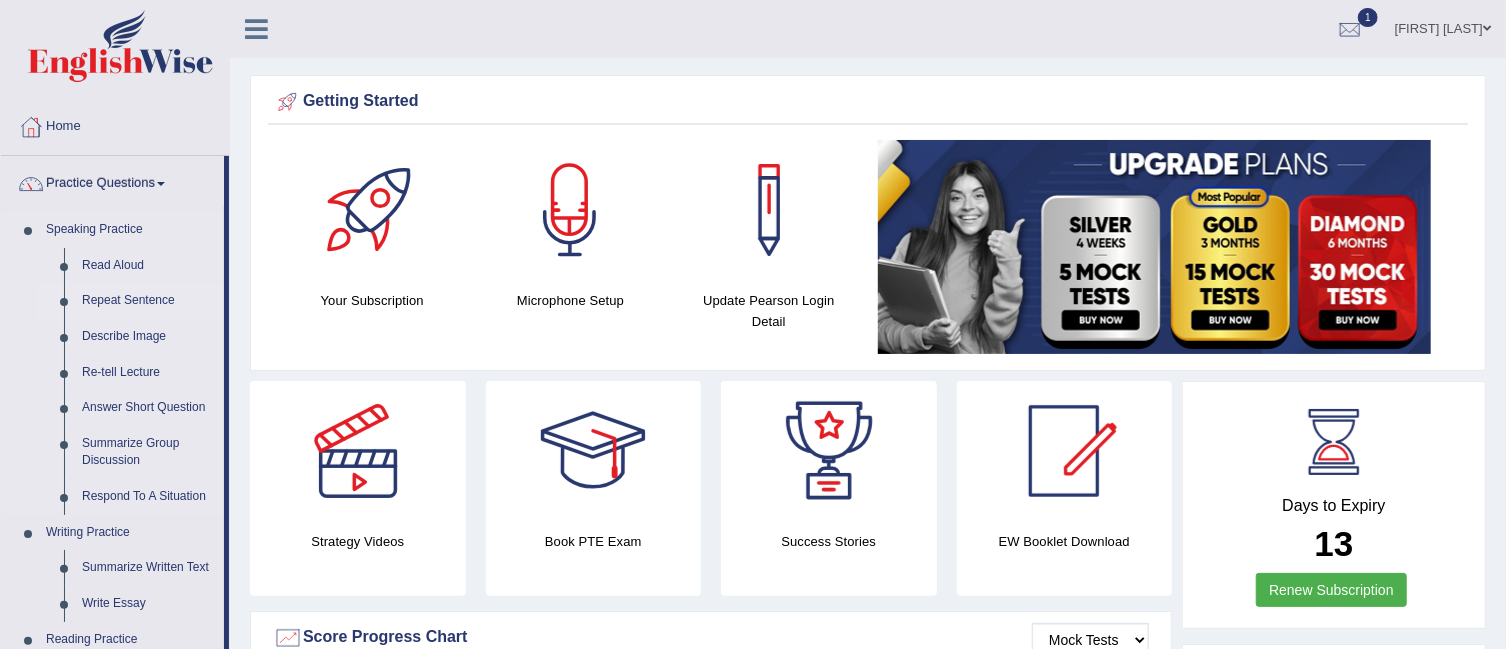 click on "Repeat Sentence" at bounding box center (148, 301) 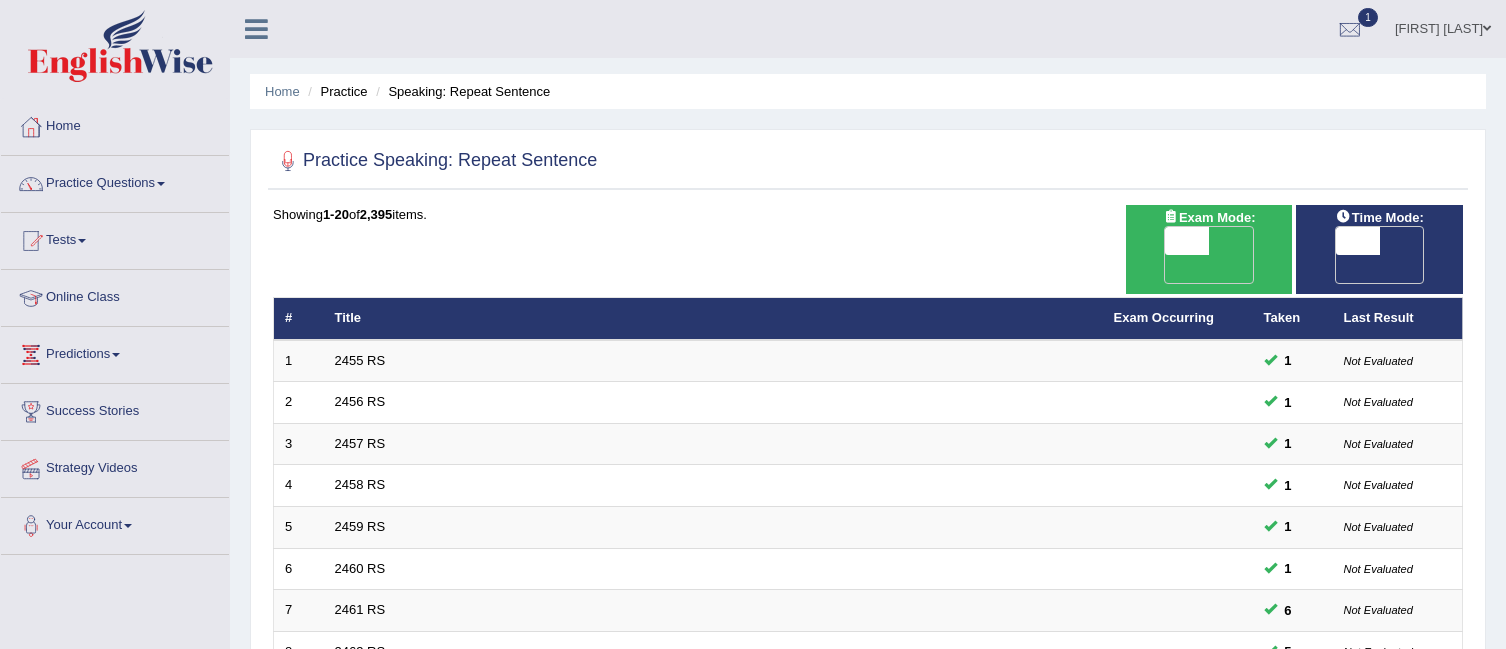 scroll, scrollTop: 0, scrollLeft: 0, axis: both 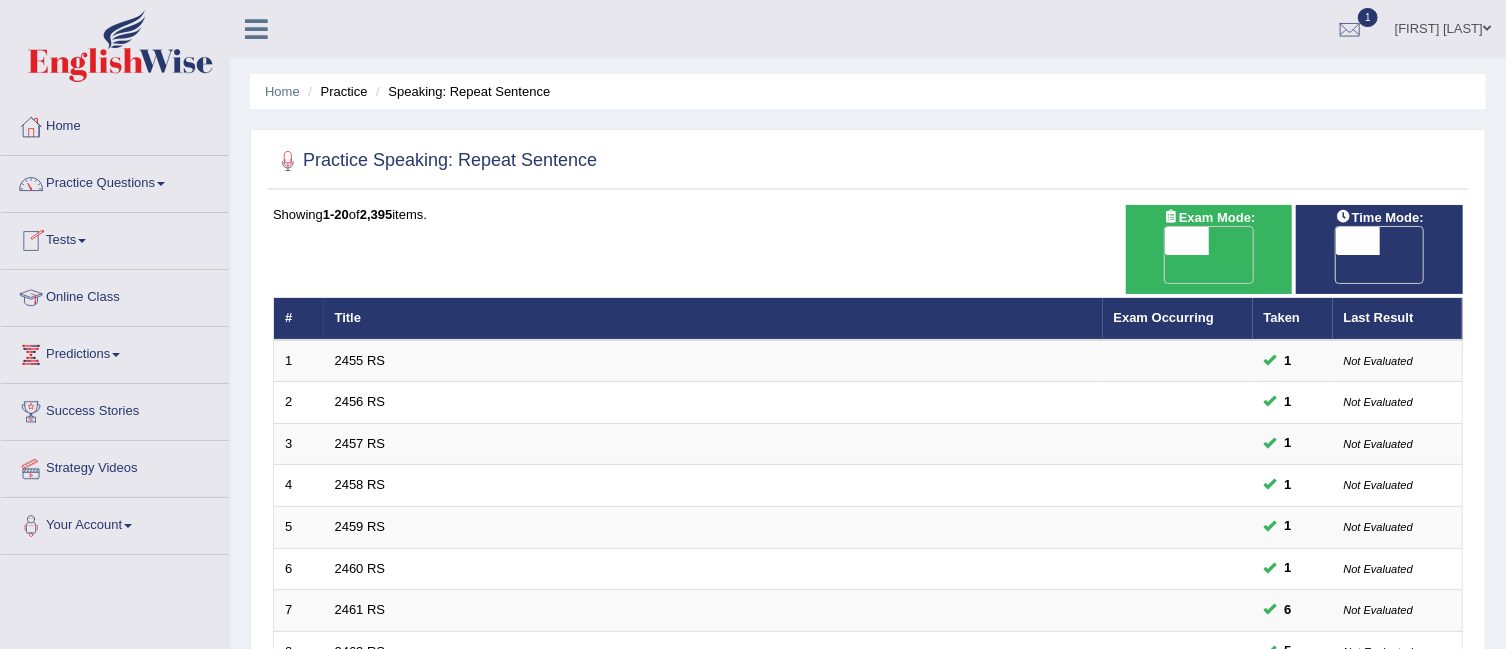 click on "Tests" at bounding box center (115, 238) 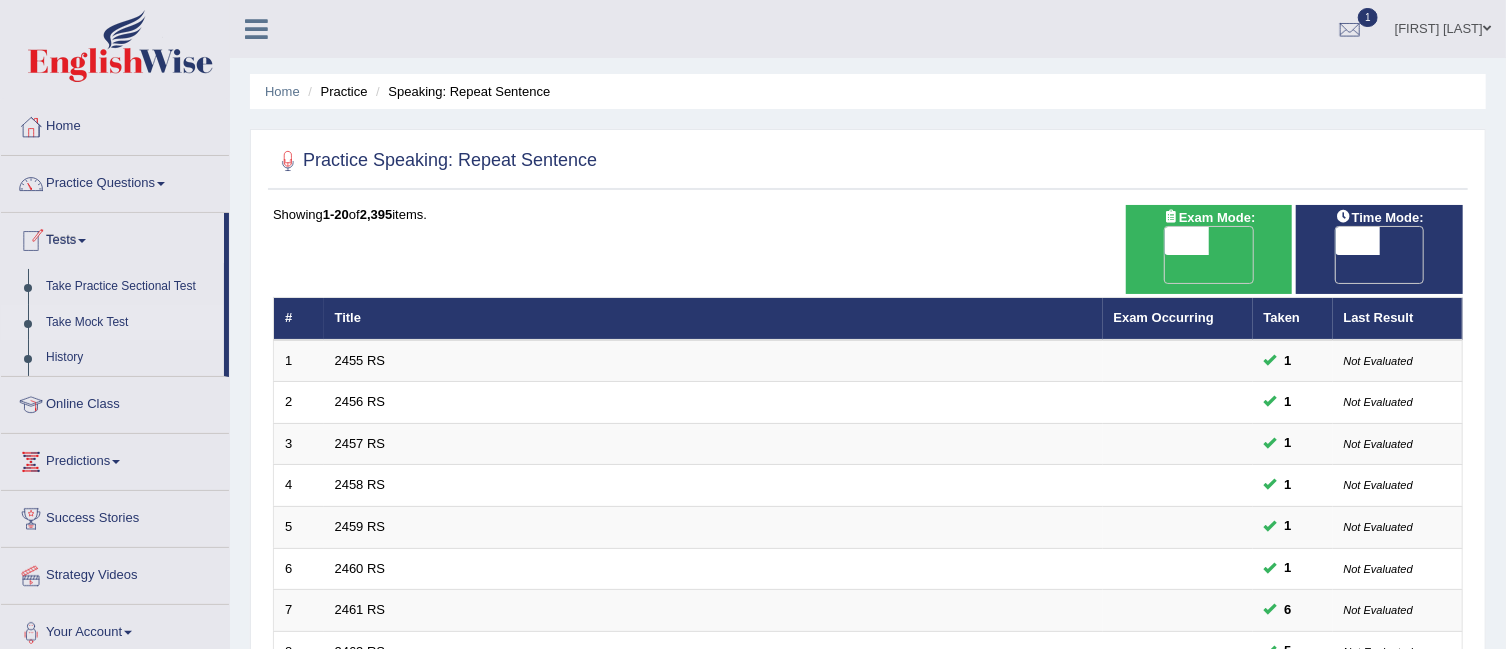 click on "Take Mock Test" at bounding box center (130, 323) 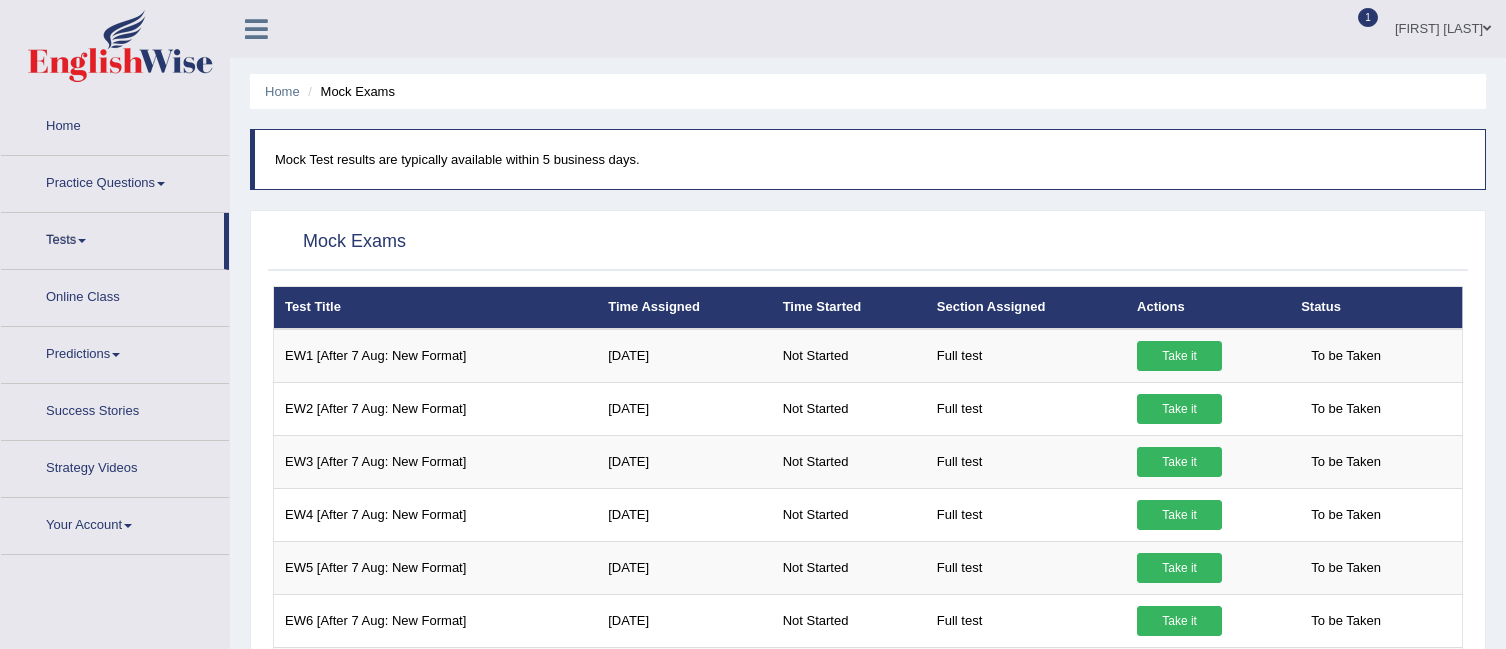 scroll, scrollTop: 0, scrollLeft: 0, axis: both 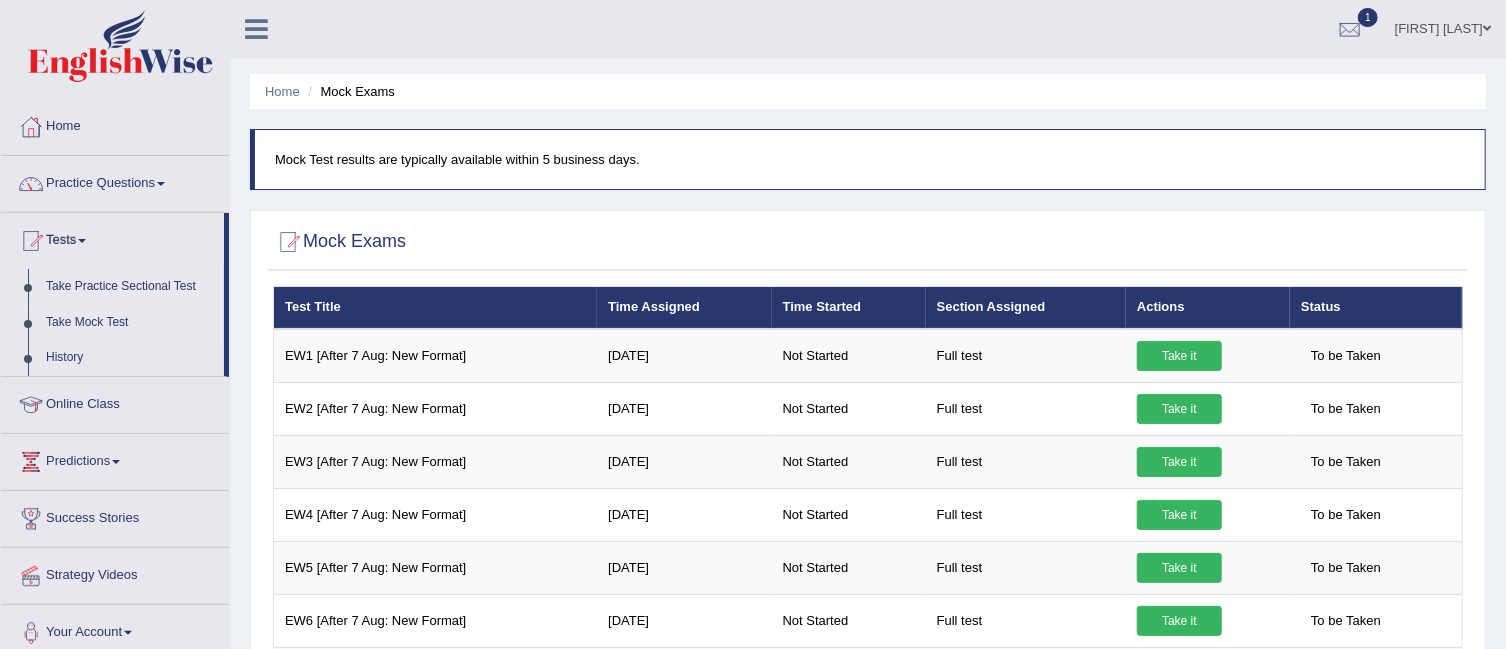 click on "Take Practice Sectional Test" at bounding box center [130, 287] 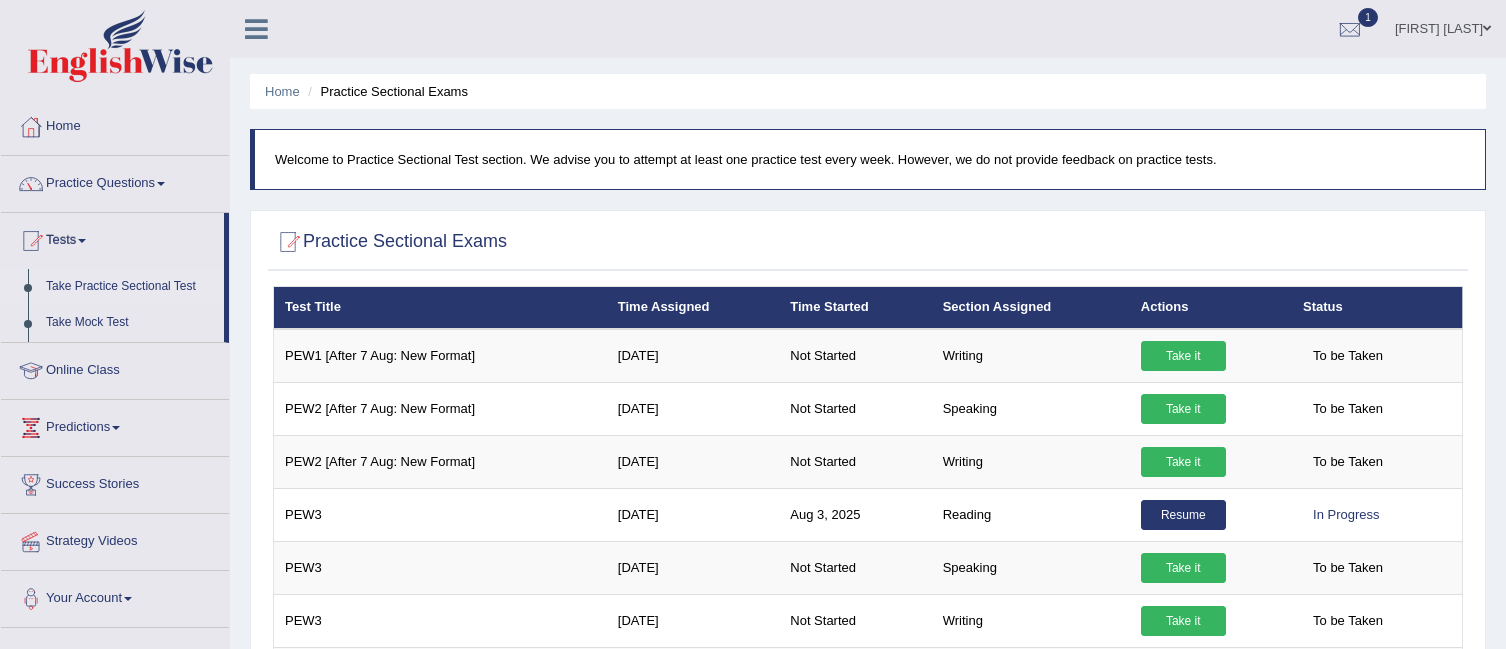 scroll, scrollTop: 0, scrollLeft: 0, axis: both 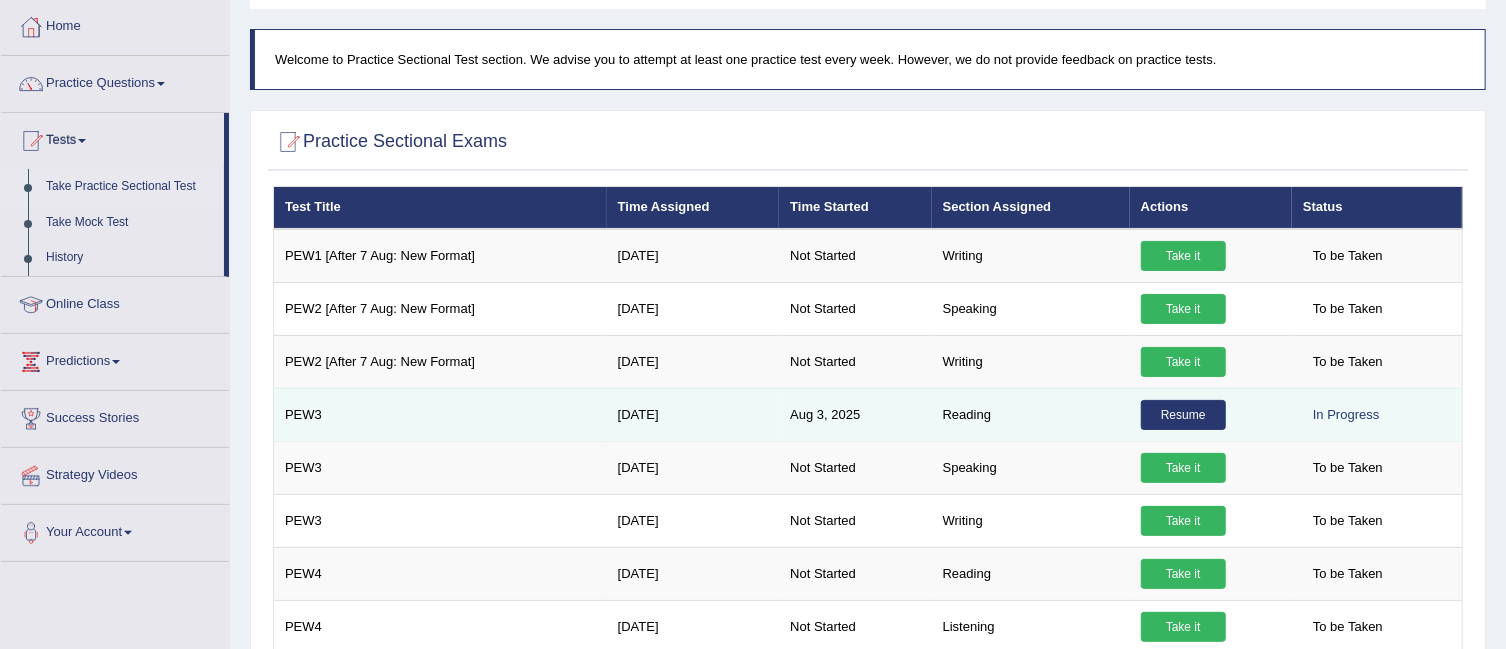 click on "Resume" at bounding box center [1211, 414] 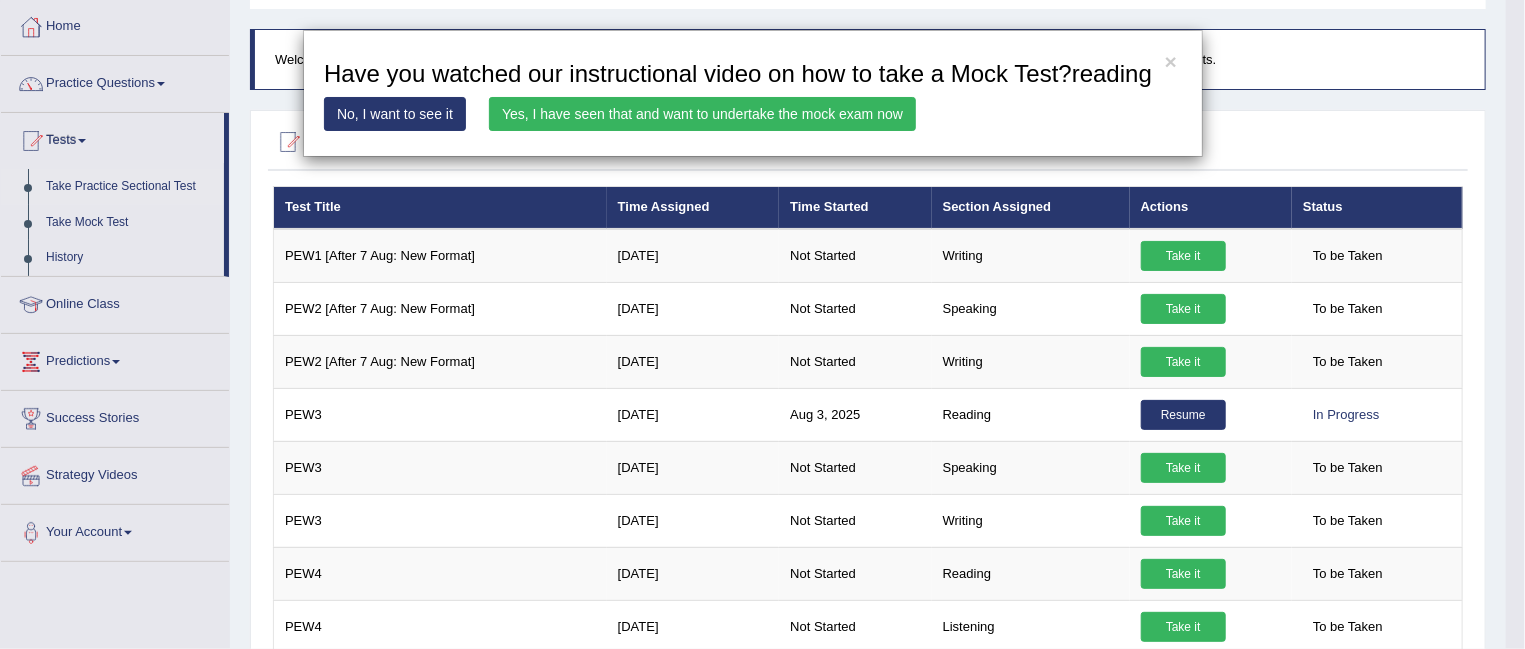 click on "Yes, I have seen that and want to undertake the mock exam now" at bounding box center [702, 114] 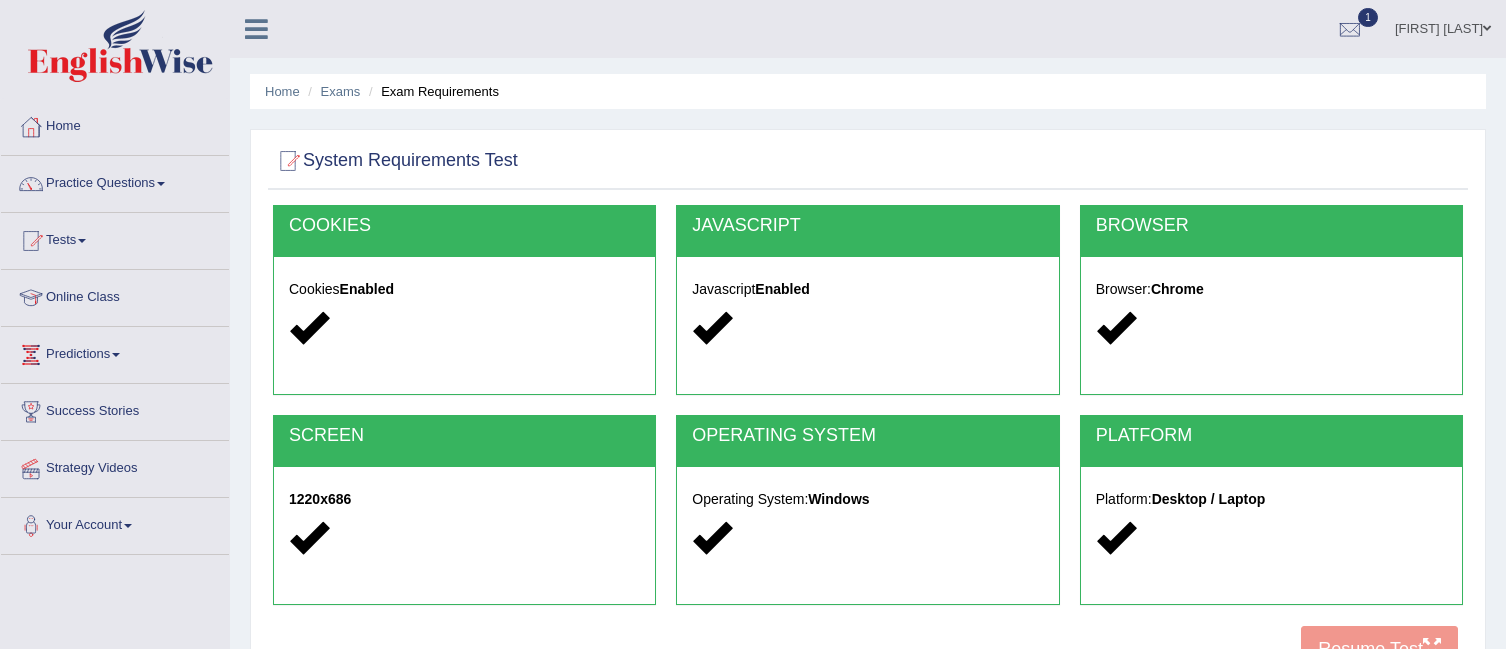 scroll, scrollTop: 0, scrollLeft: 0, axis: both 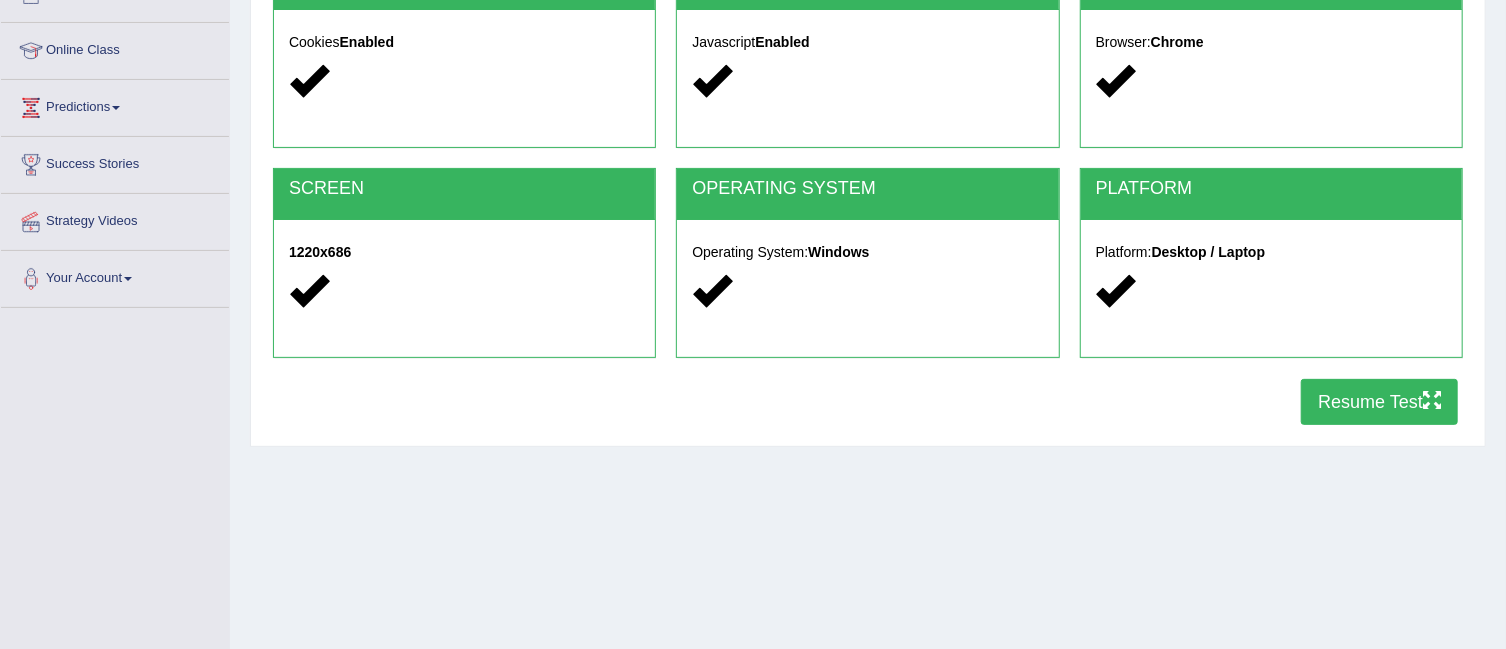 click on "Resume Test" at bounding box center (1379, 402) 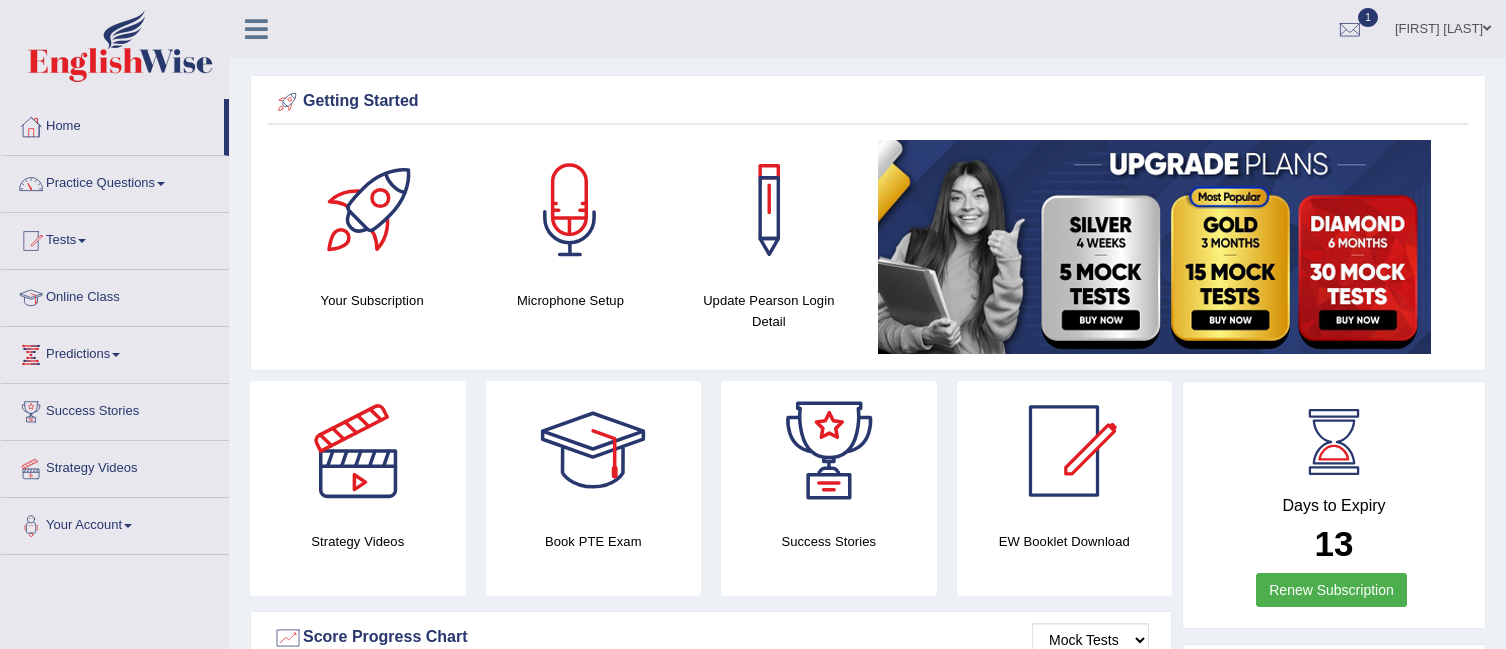 scroll, scrollTop: 0, scrollLeft: 0, axis: both 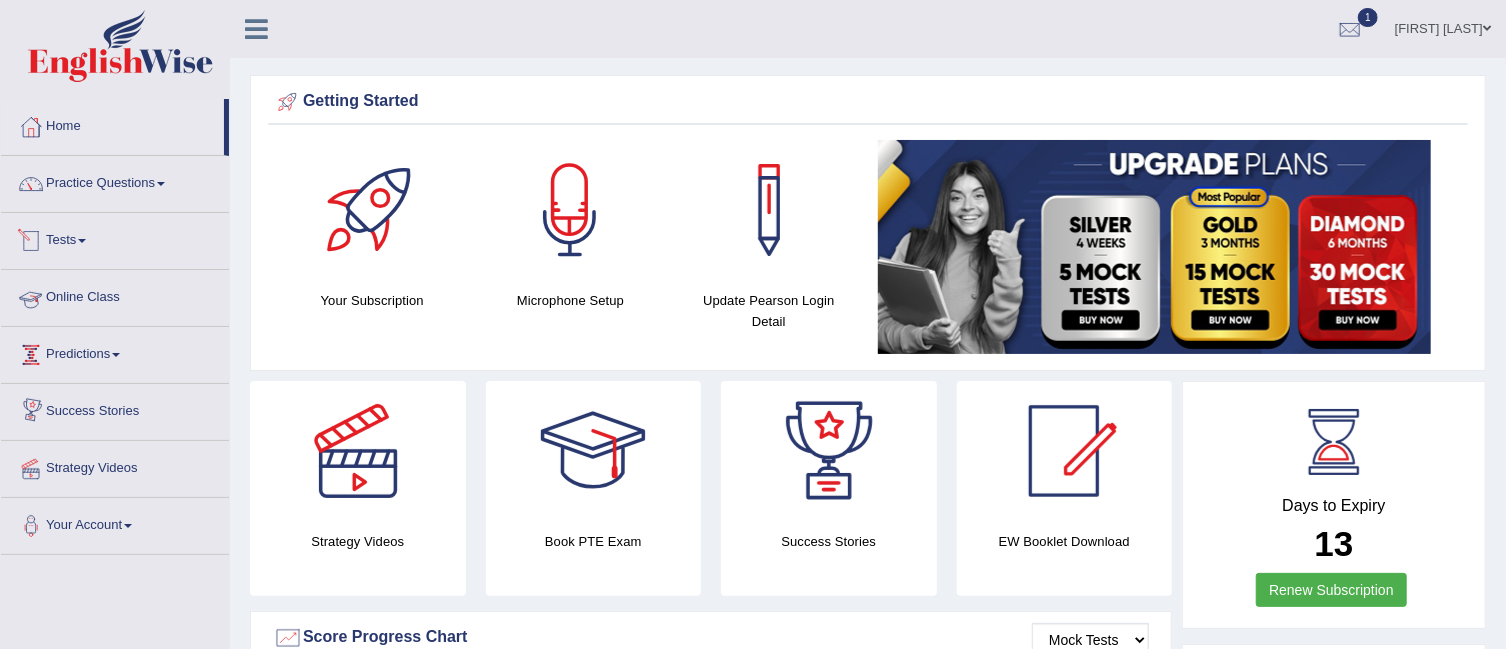 click on "Tests" at bounding box center [115, 238] 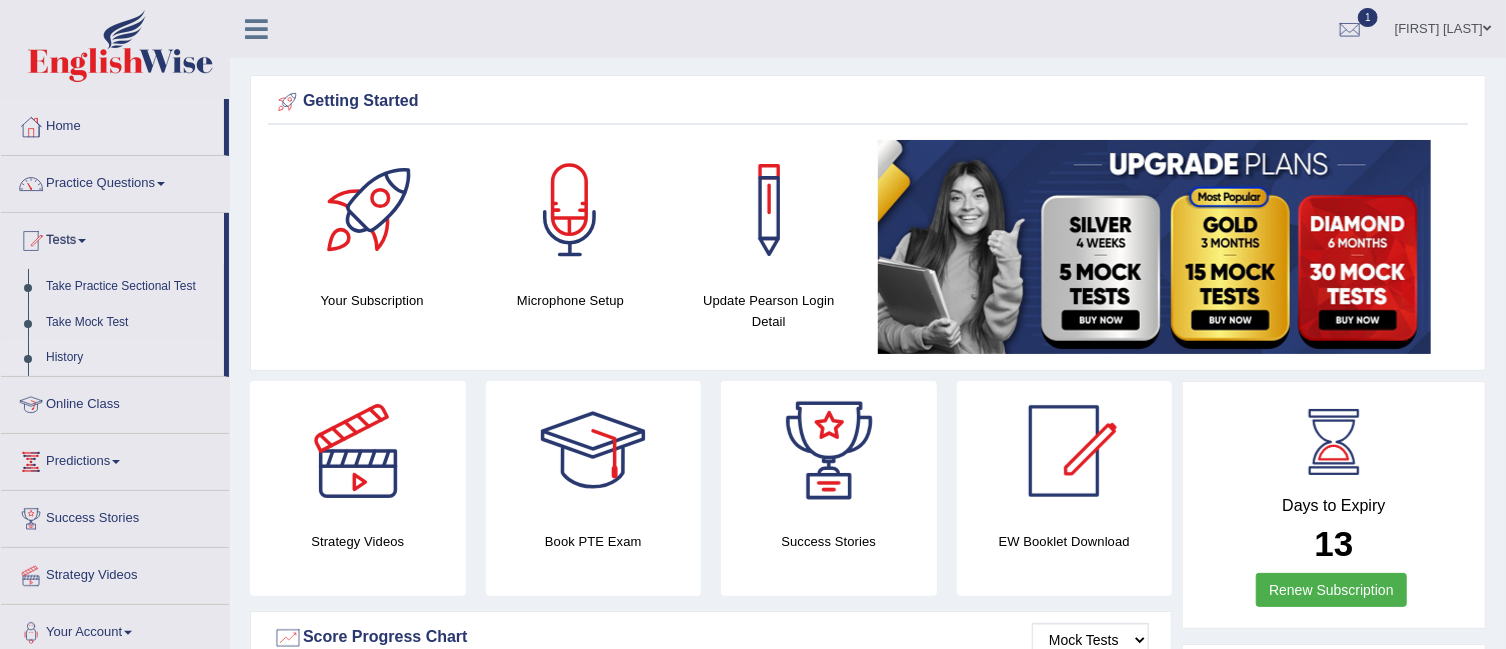 click on "History" at bounding box center [130, 358] 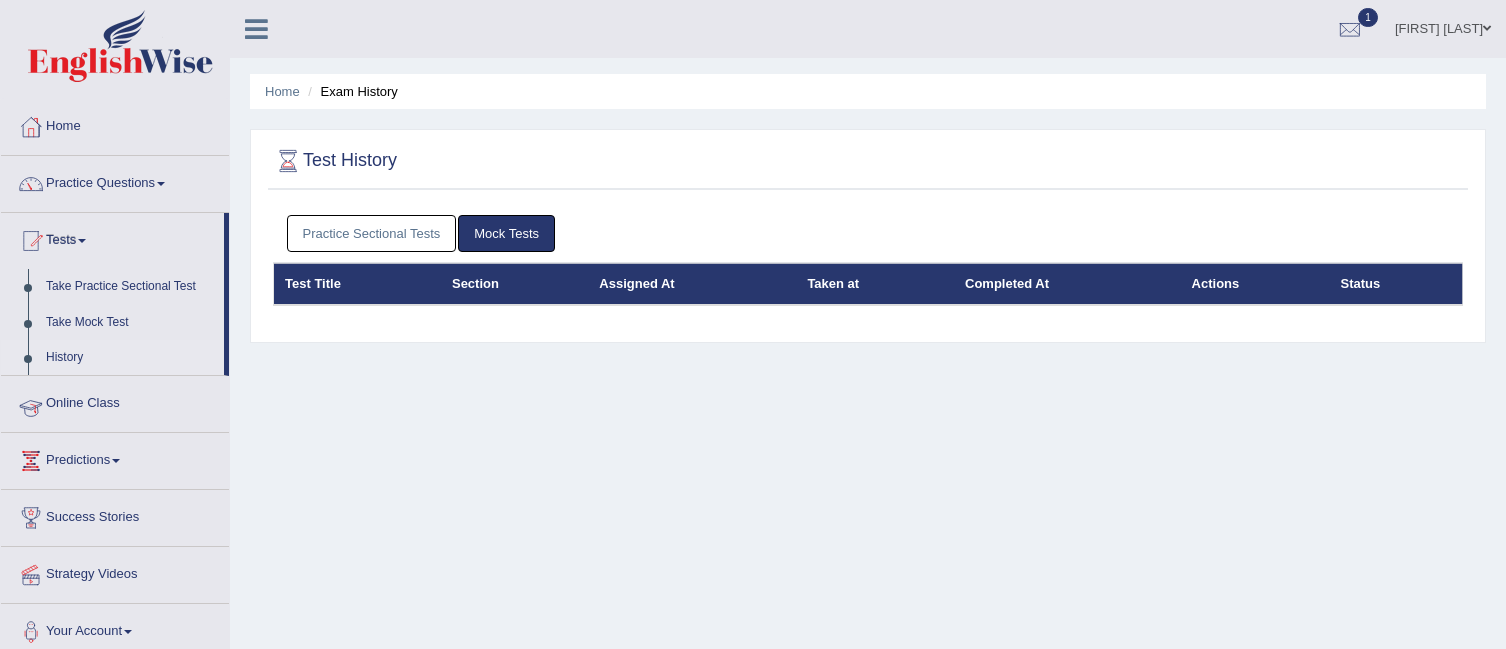 scroll, scrollTop: 0, scrollLeft: 0, axis: both 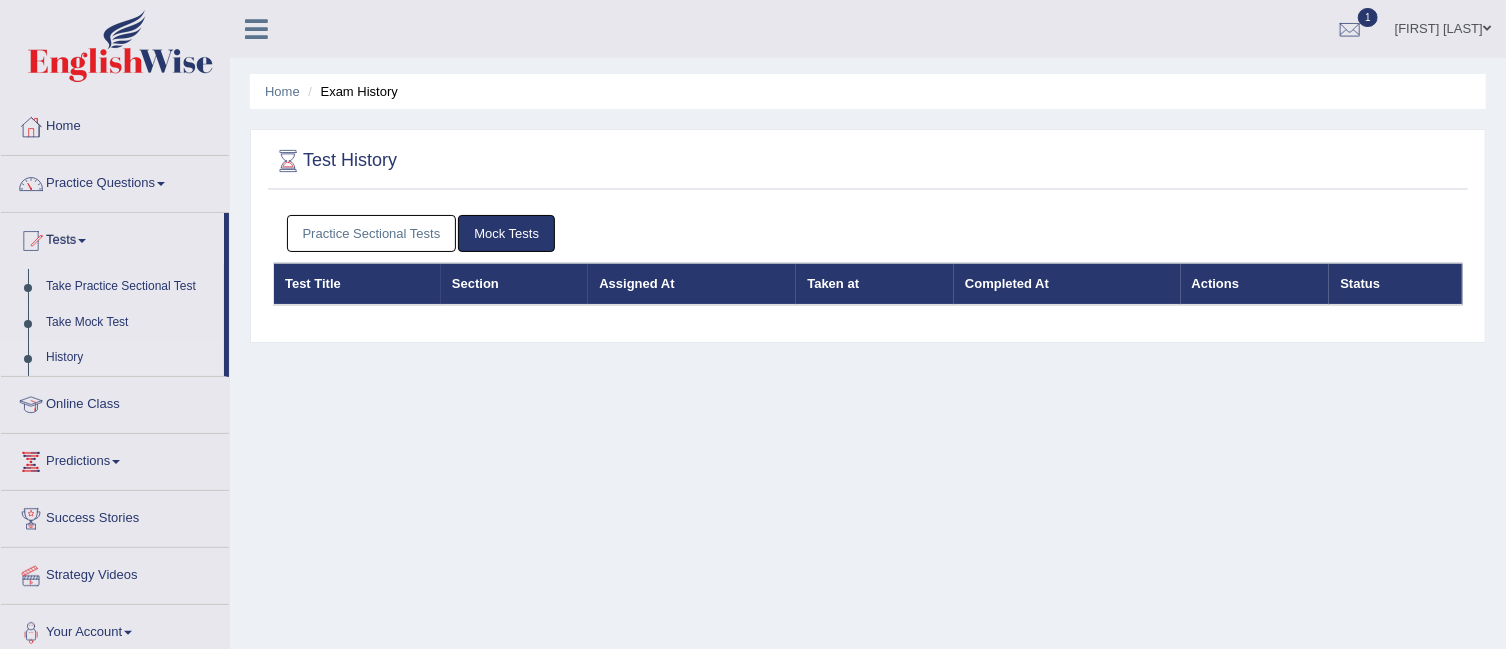 click on "Practice Sectional Tests" at bounding box center [372, 233] 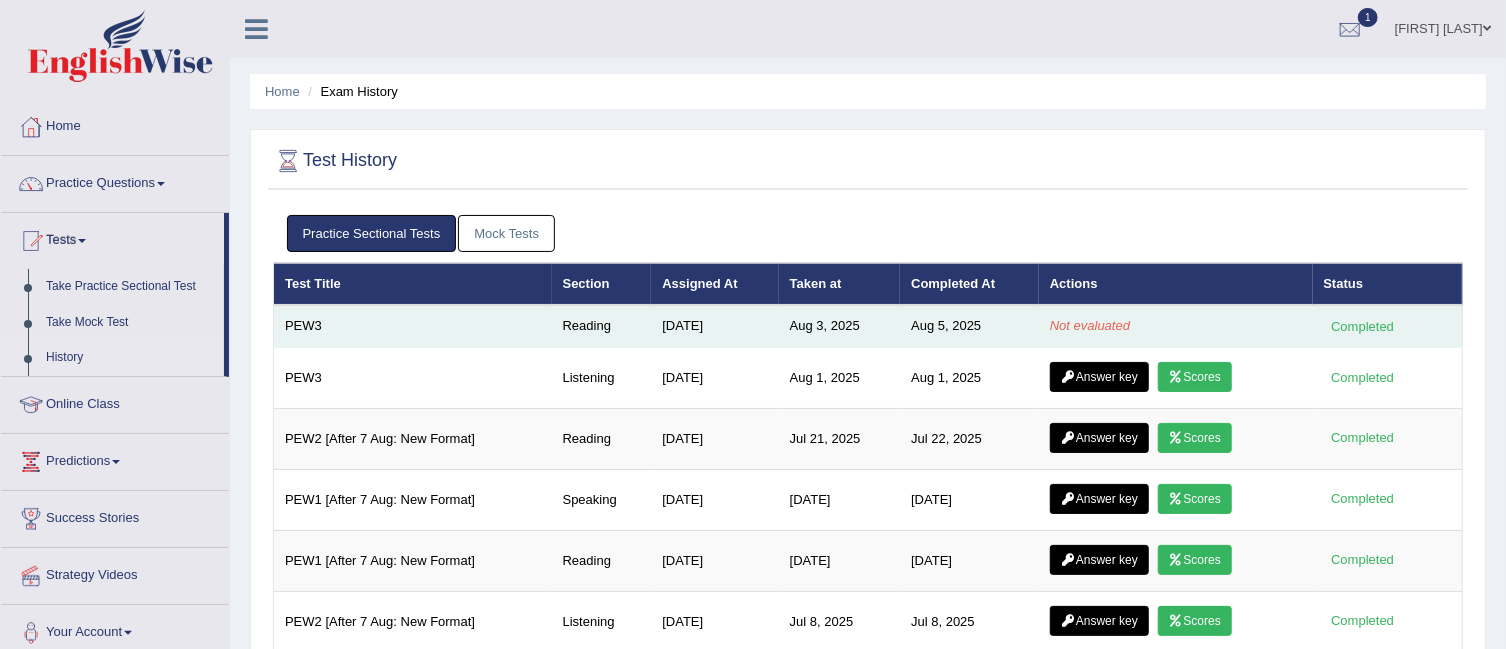 click on "Not evaluated" at bounding box center [1090, 325] 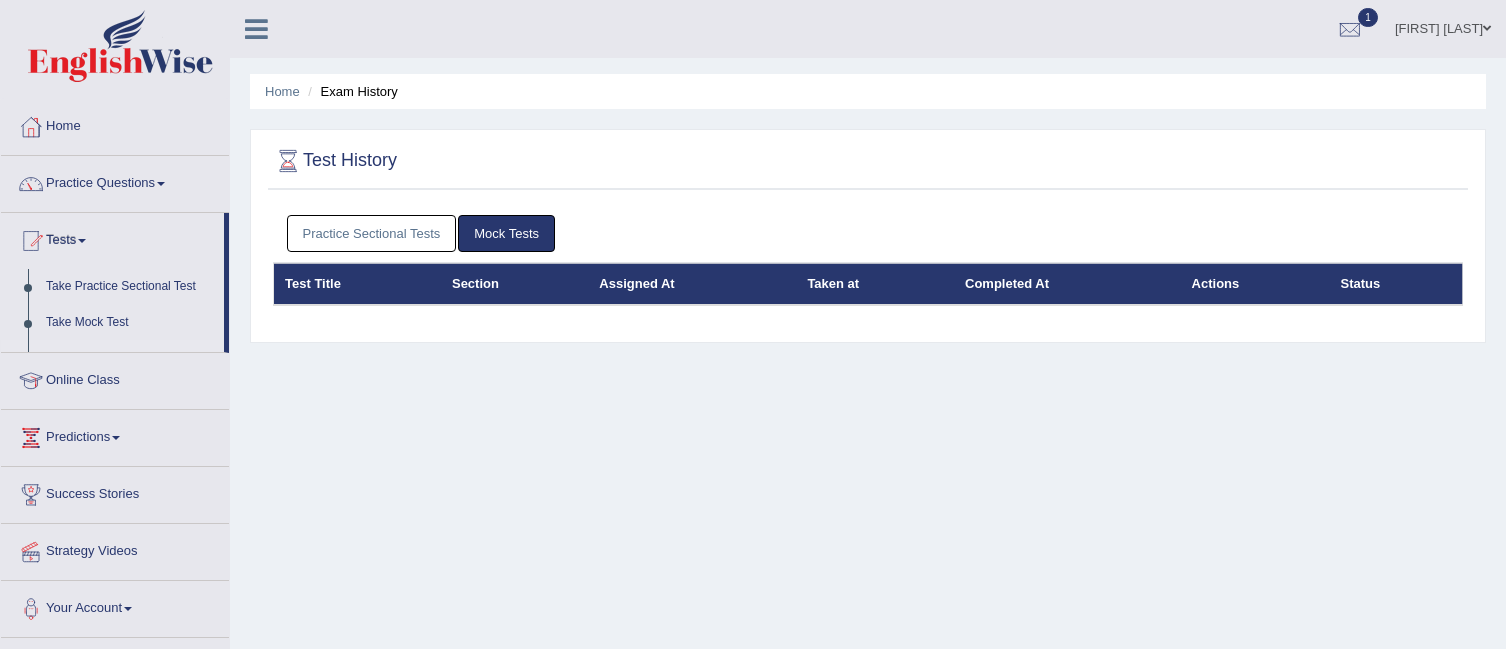 scroll, scrollTop: 0, scrollLeft: 0, axis: both 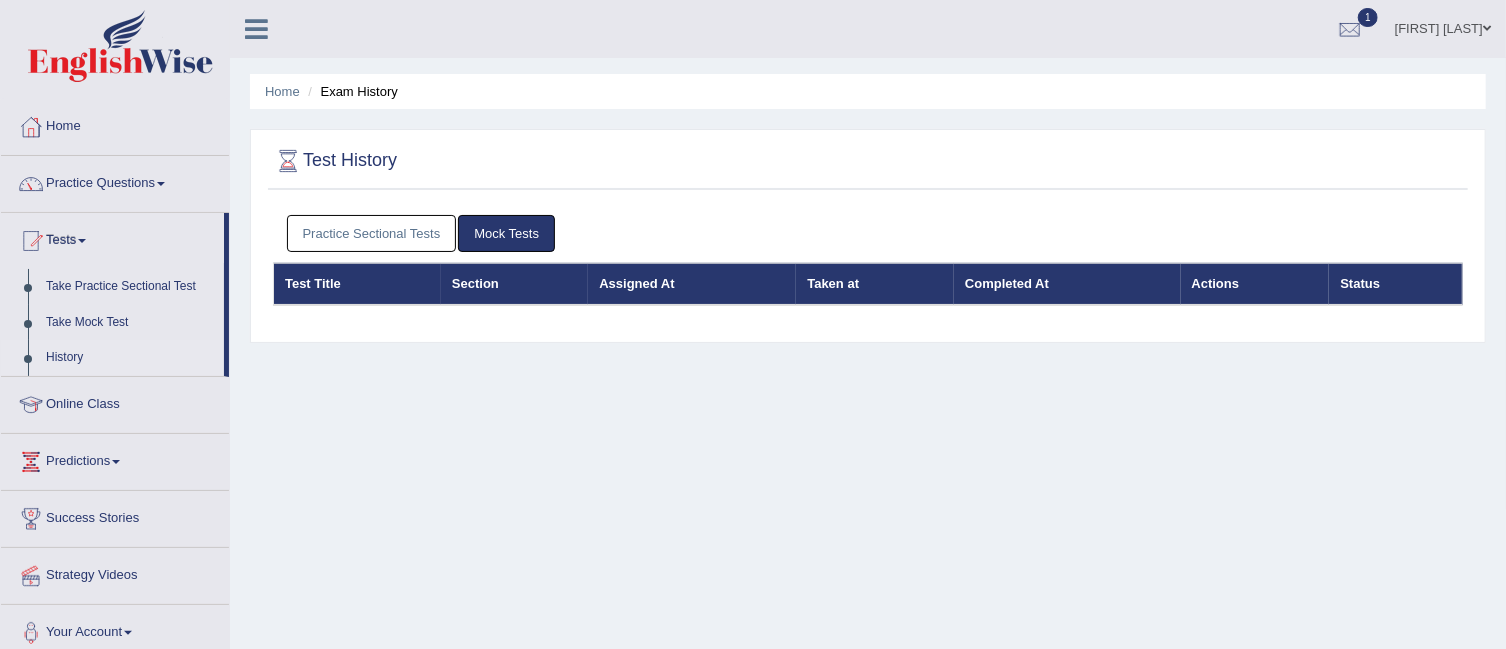 click on "Practice Sectional Tests" at bounding box center [372, 233] 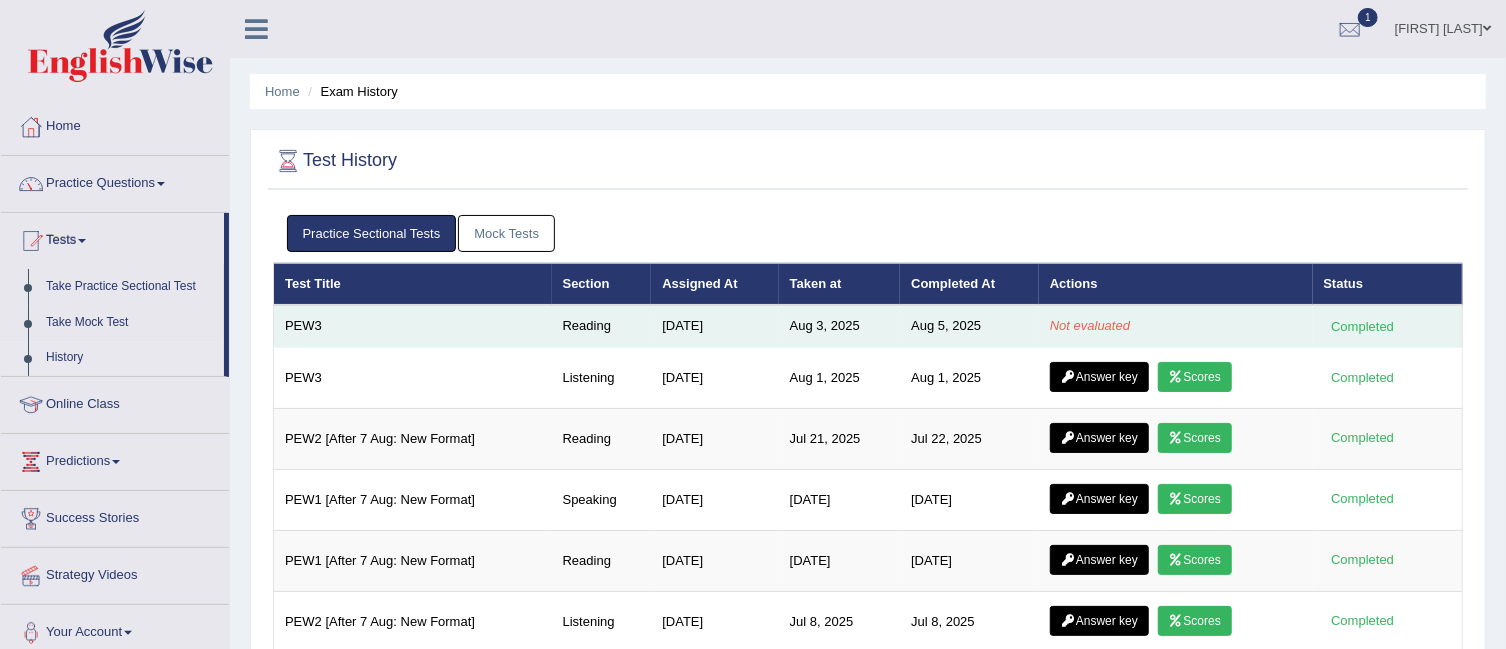click on "Not evaluated" at bounding box center [1090, 325] 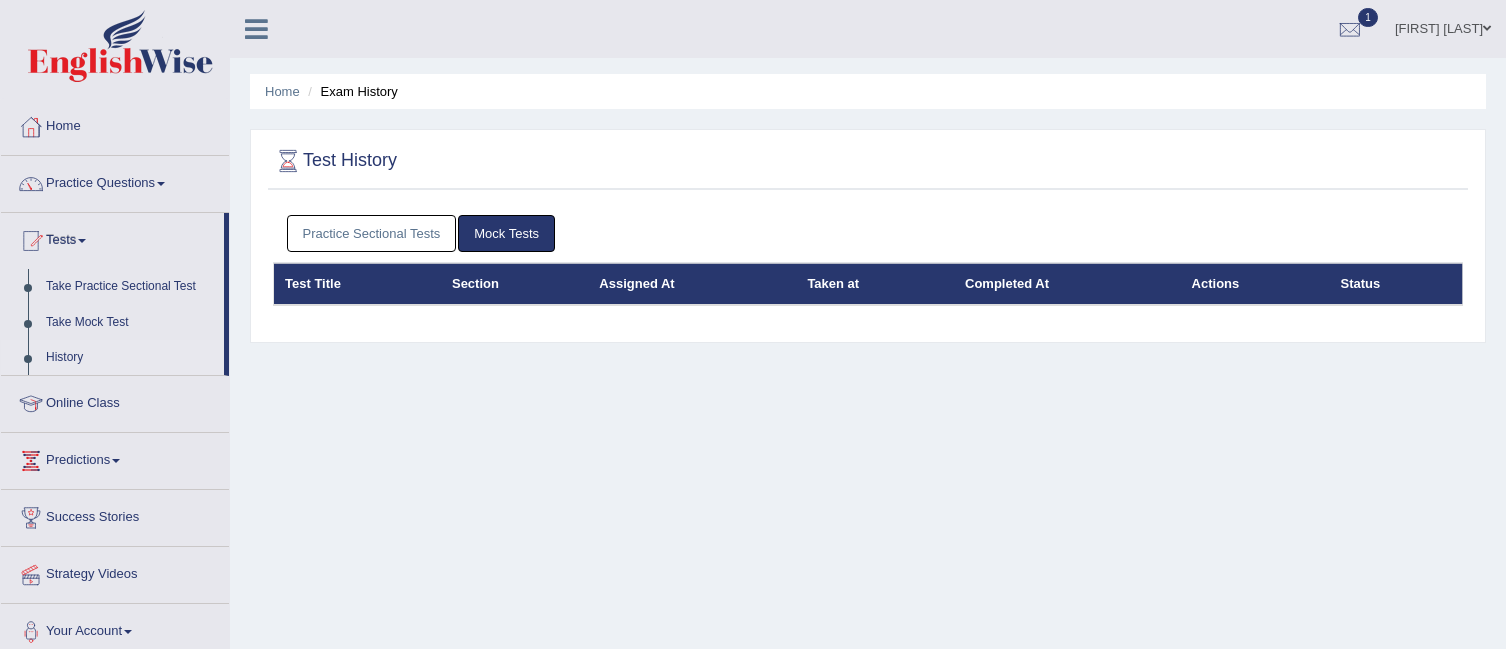 scroll, scrollTop: 0, scrollLeft: 0, axis: both 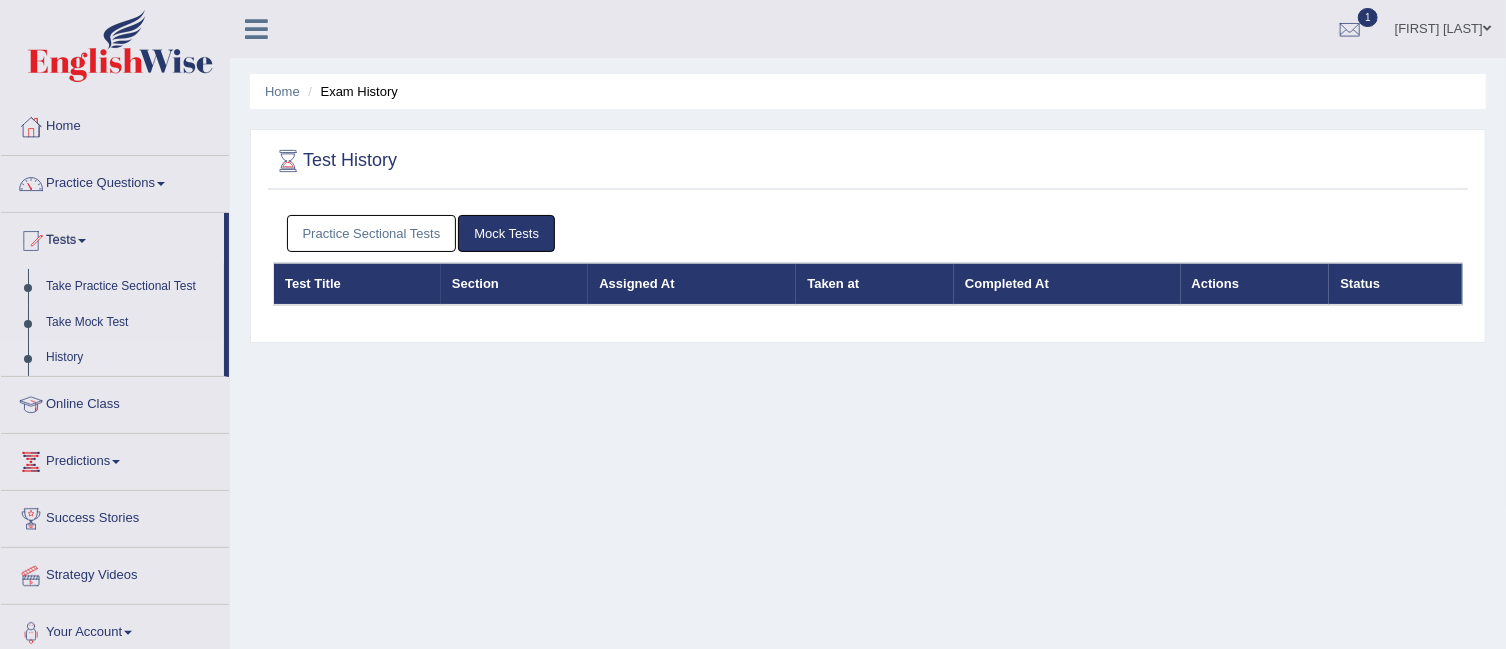 click on "Practice Sectional Tests" at bounding box center [372, 233] 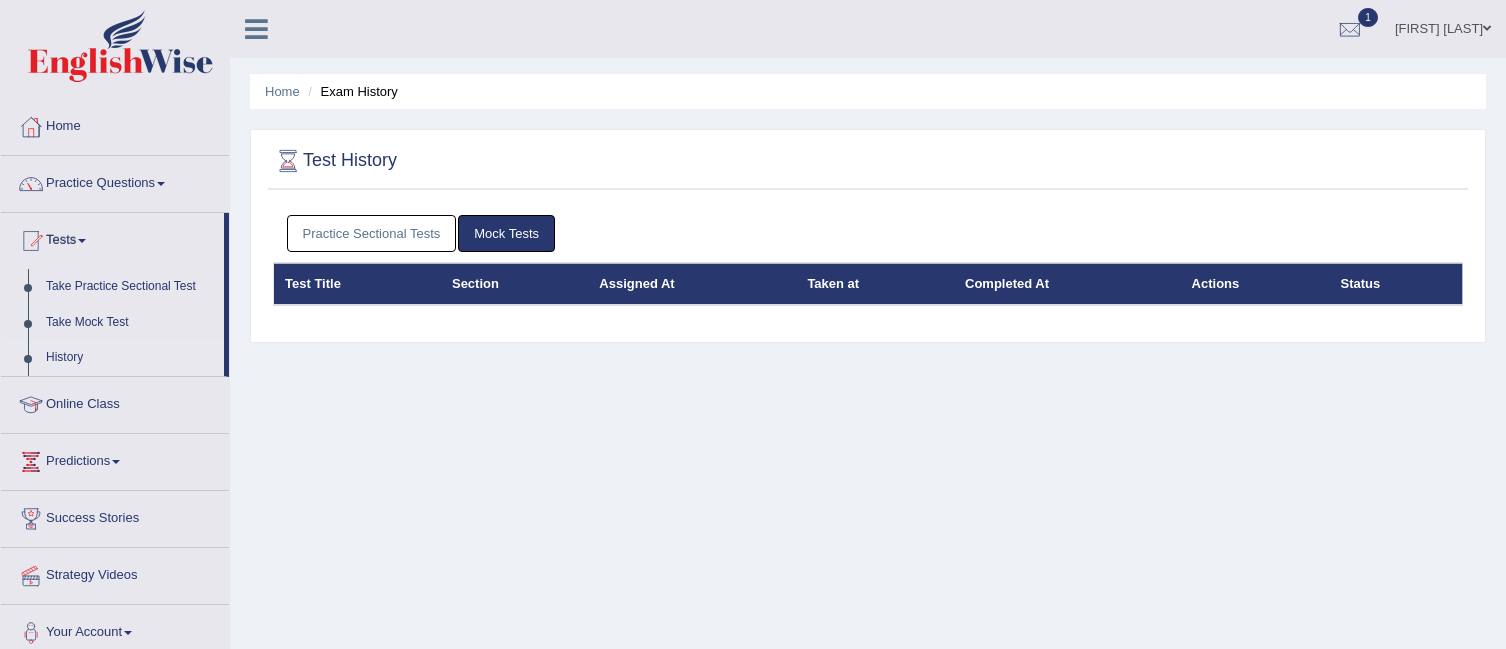 scroll, scrollTop: 0, scrollLeft: 0, axis: both 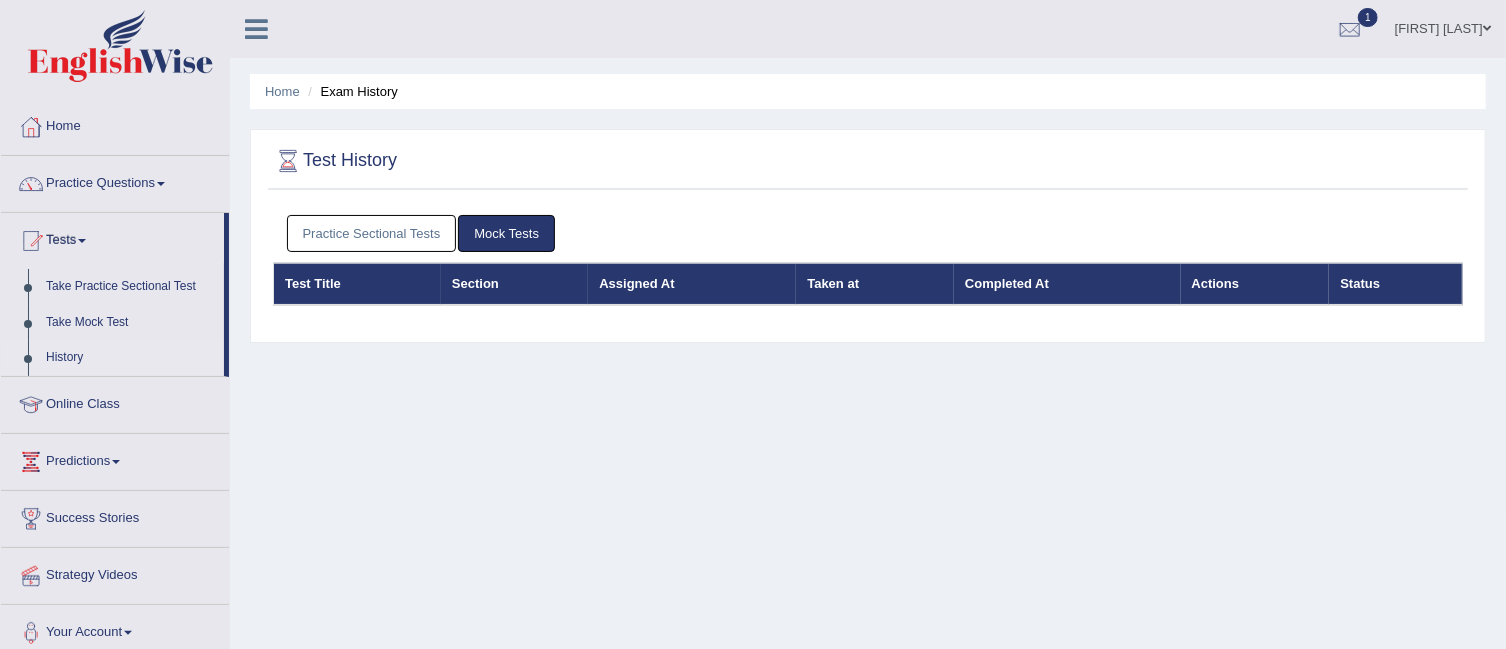 click on "Practice Sectional Tests" at bounding box center (372, 233) 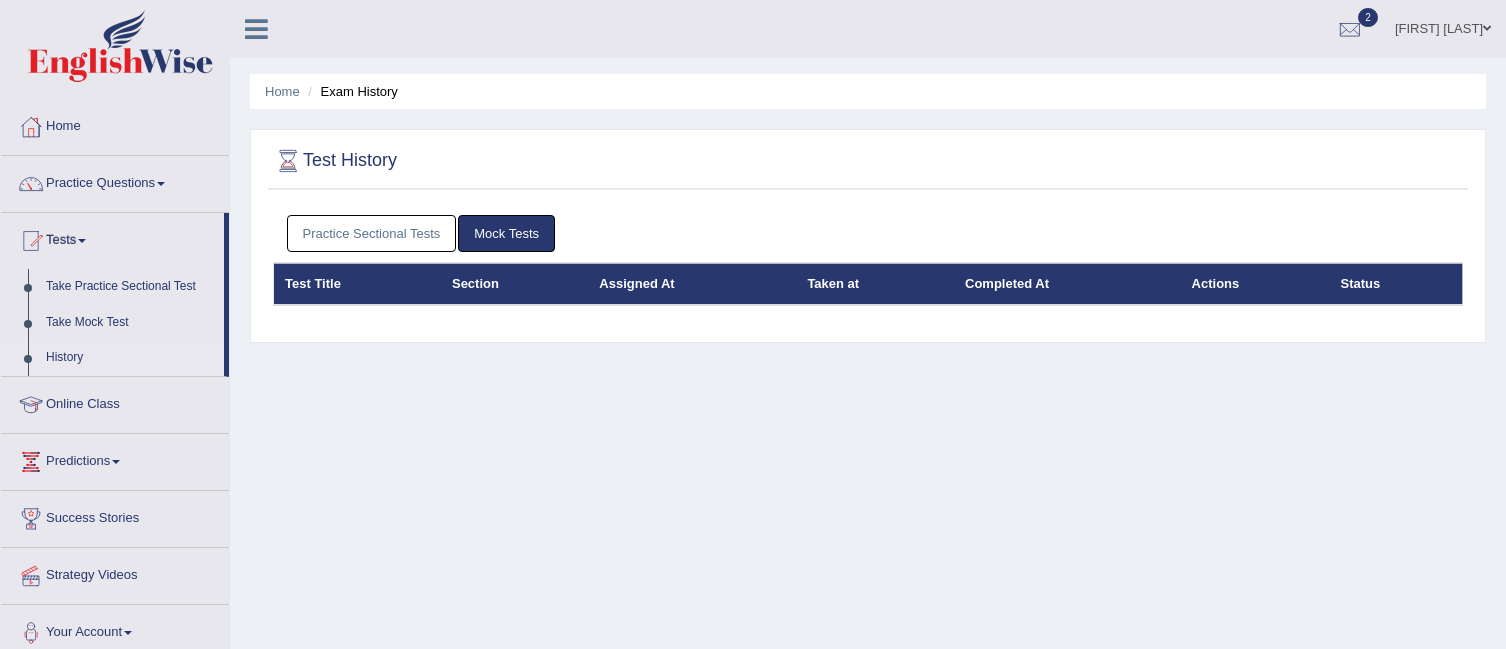 scroll, scrollTop: 0, scrollLeft: 0, axis: both 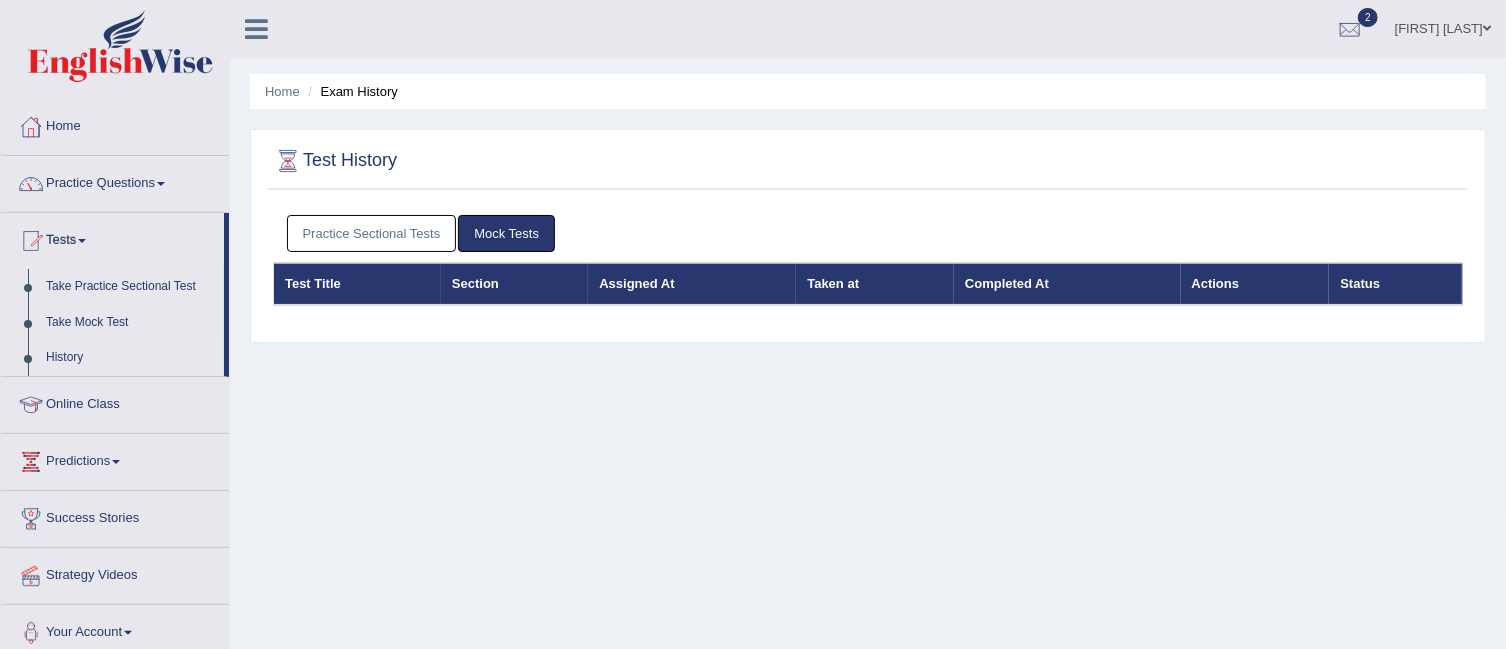 click on "Practice Sectional Tests" at bounding box center [372, 233] 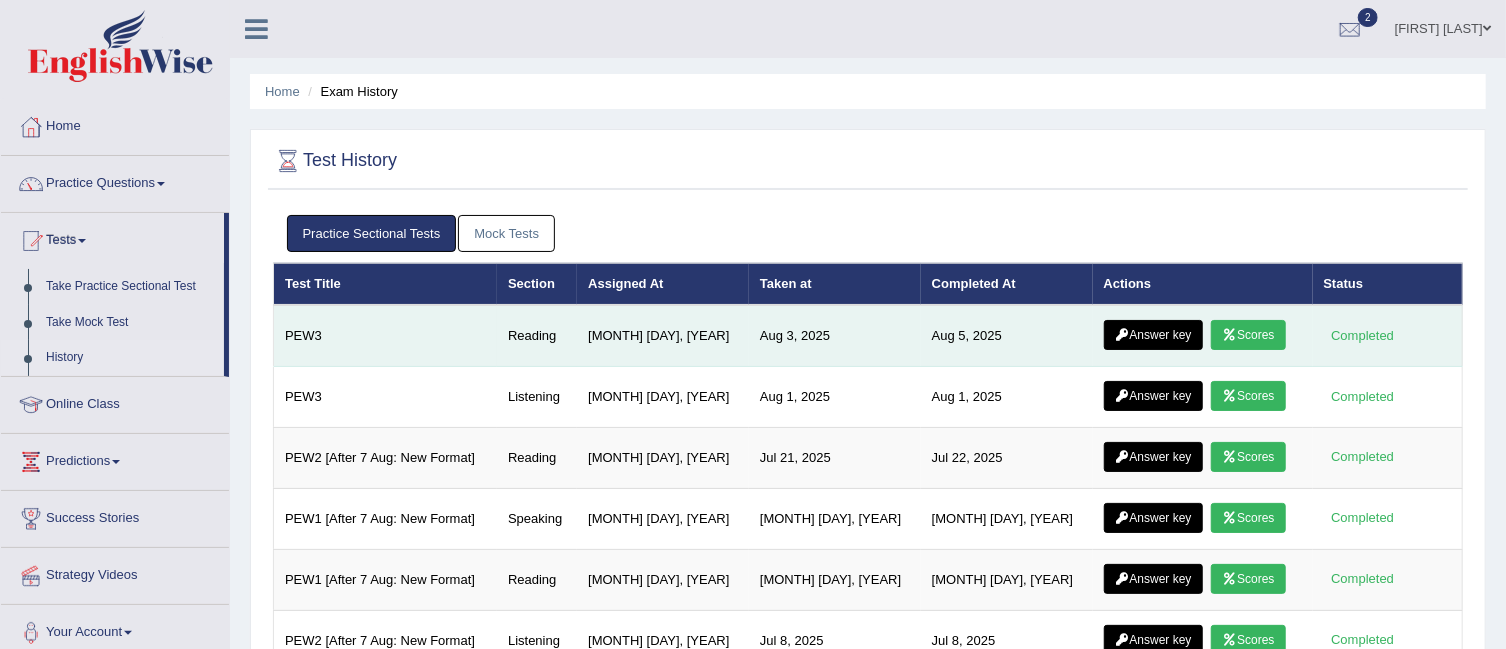 click on "Scores" at bounding box center [1248, 335] 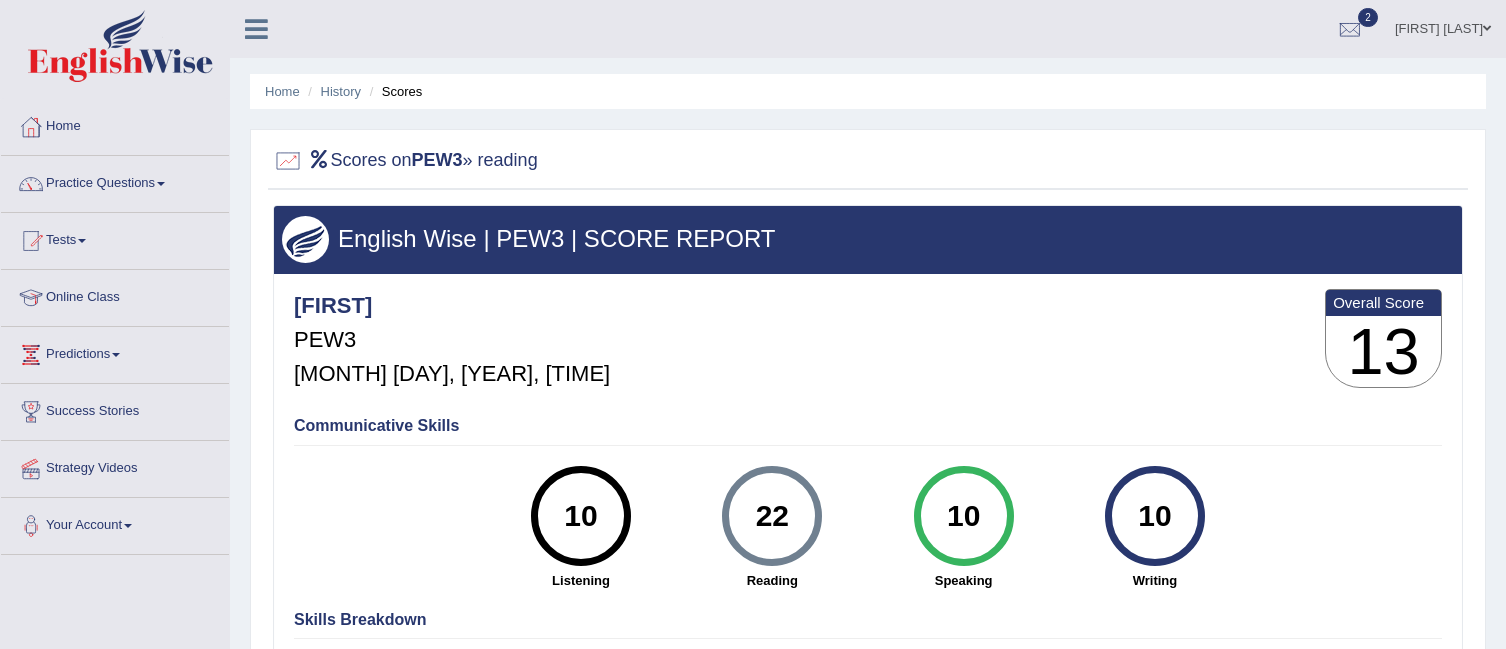 scroll, scrollTop: 0, scrollLeft: 0, axis: both 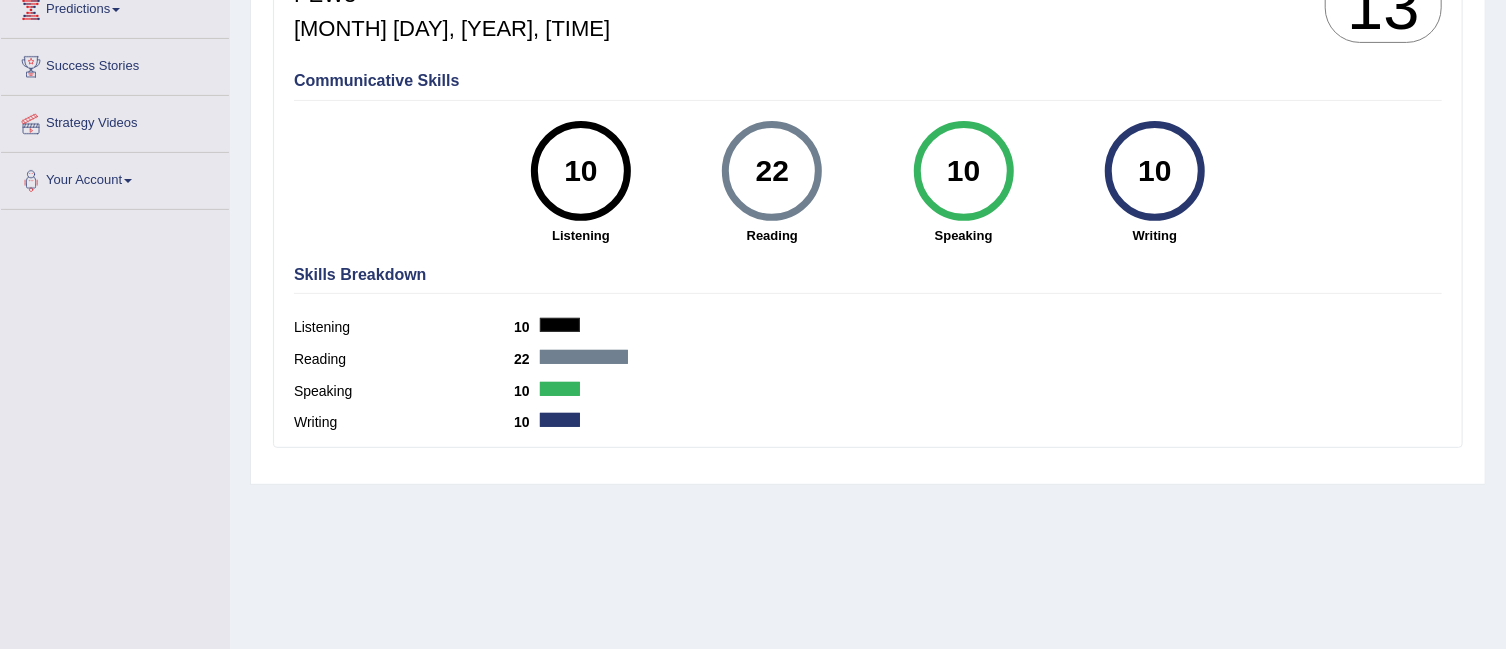 click on "22" at bounding box center (772, 171) 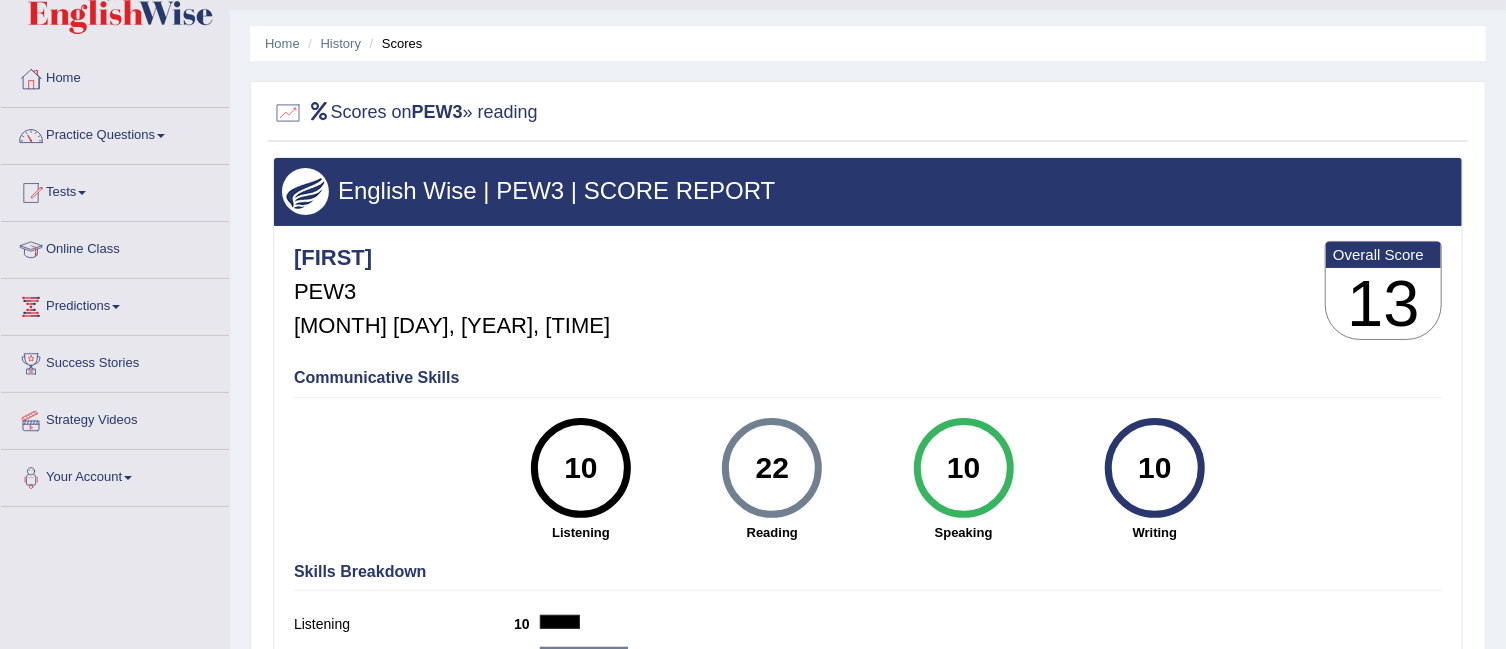 scroll, scrollTop: 42, scrollLeft: 0, axis: vertical 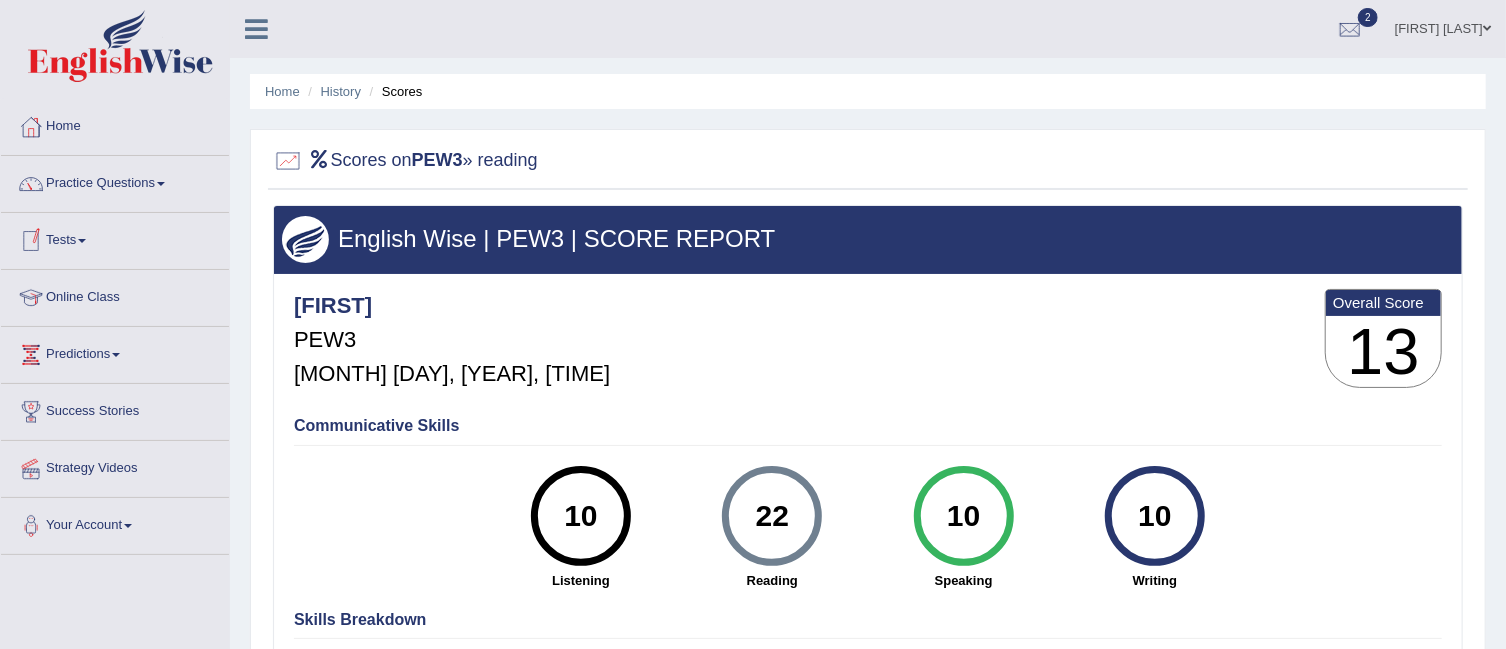 click on "Tests" at bounding box center (115, 238) 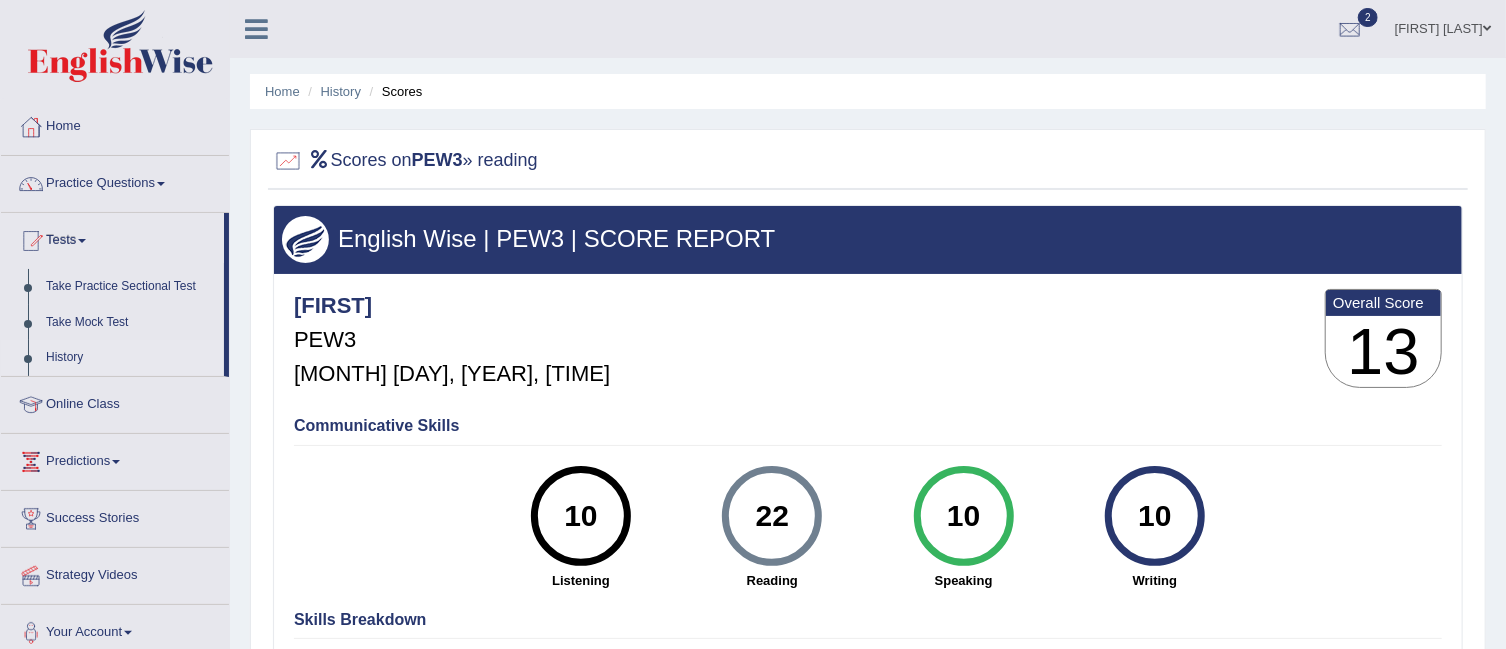 click on "History" at bounding box center [130, 358] 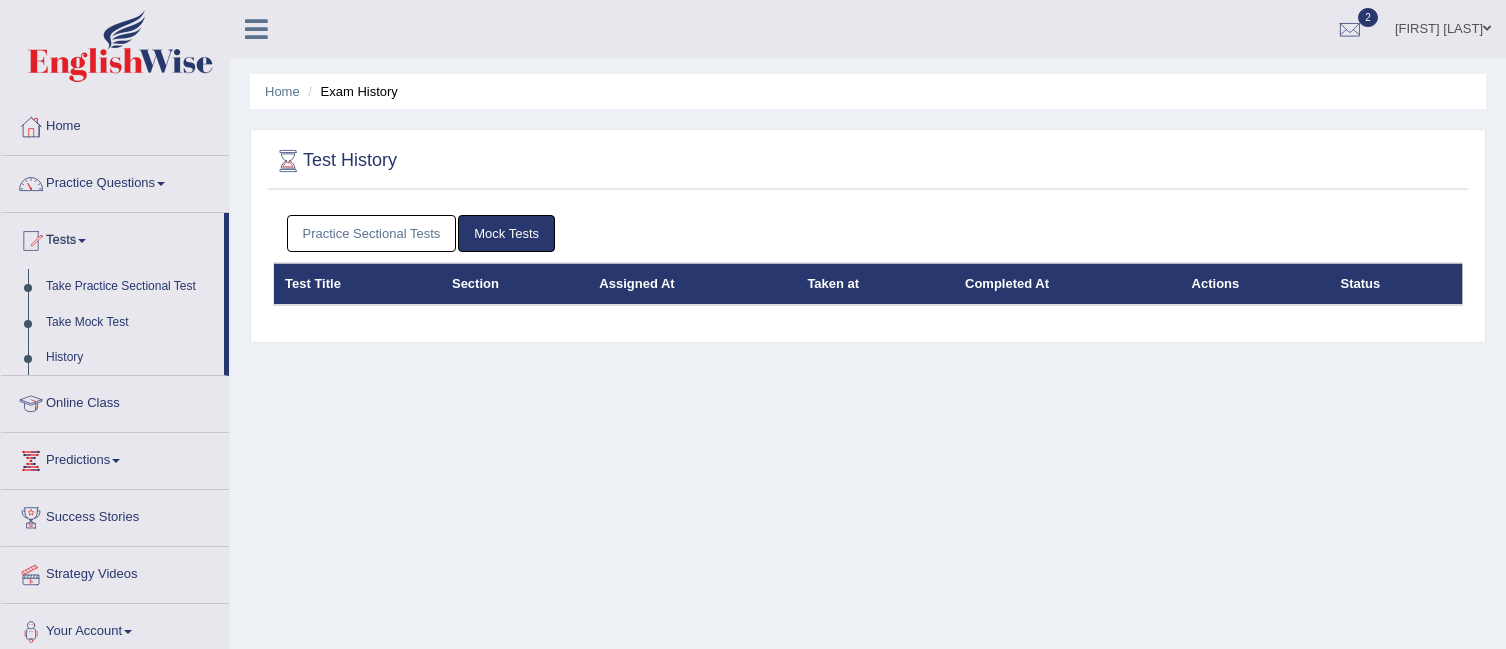 scroll, scrollTop: 0, scrollLeft: 0, axis: both 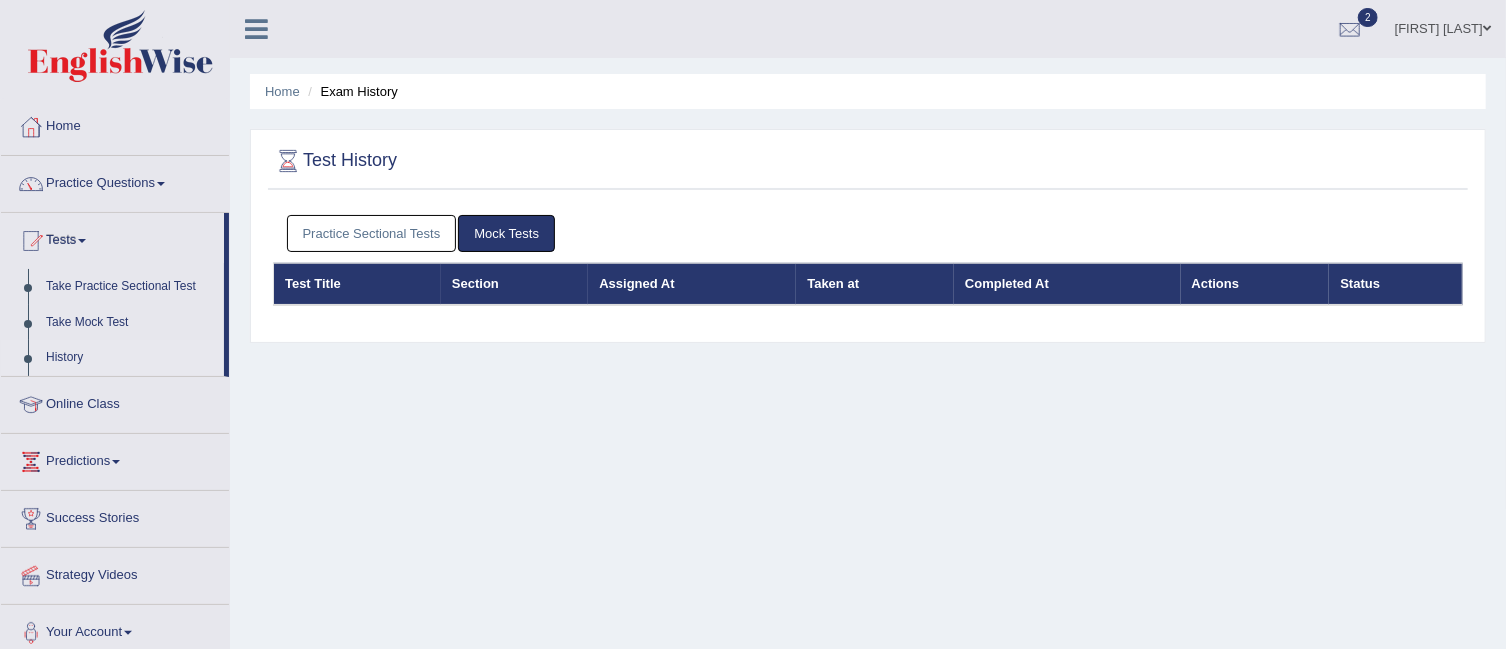 click on "Practice Sectional Tests" at bounding box center (372, 233) 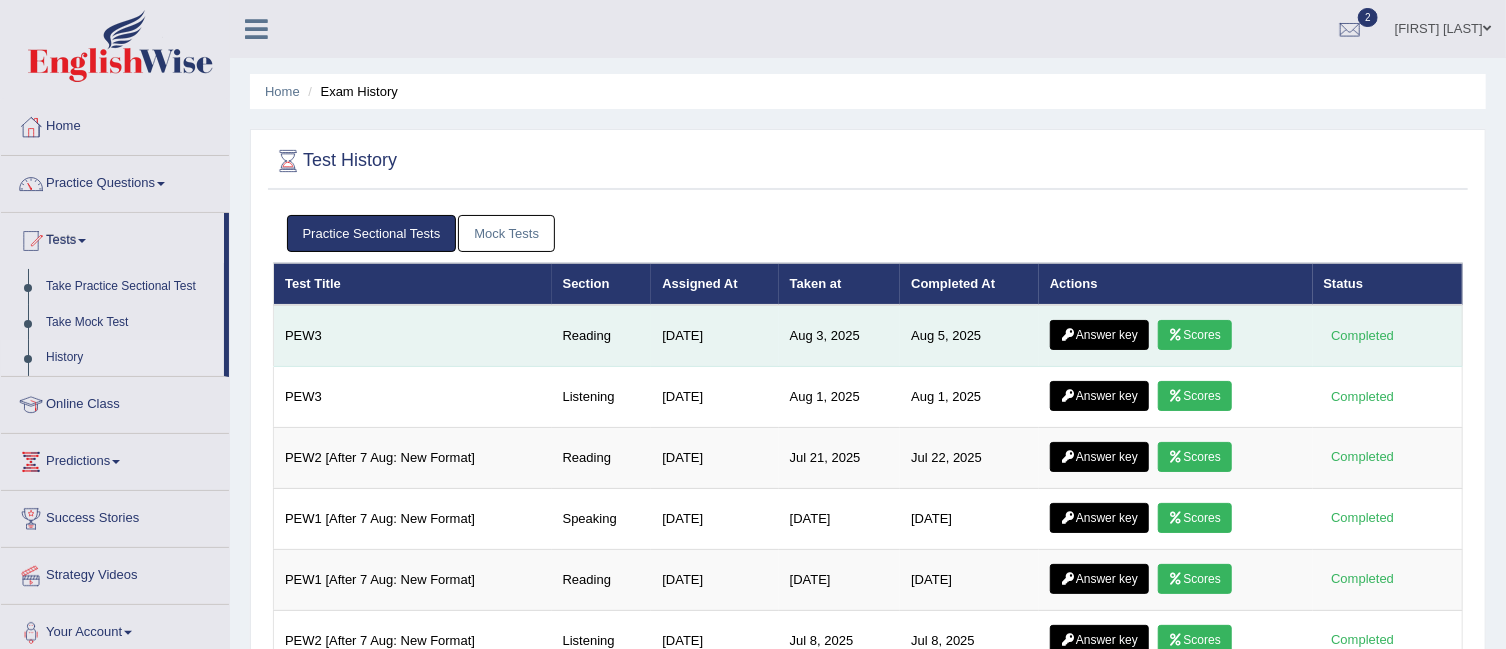 click on "Answer key" at bounding box center (1099, 335) 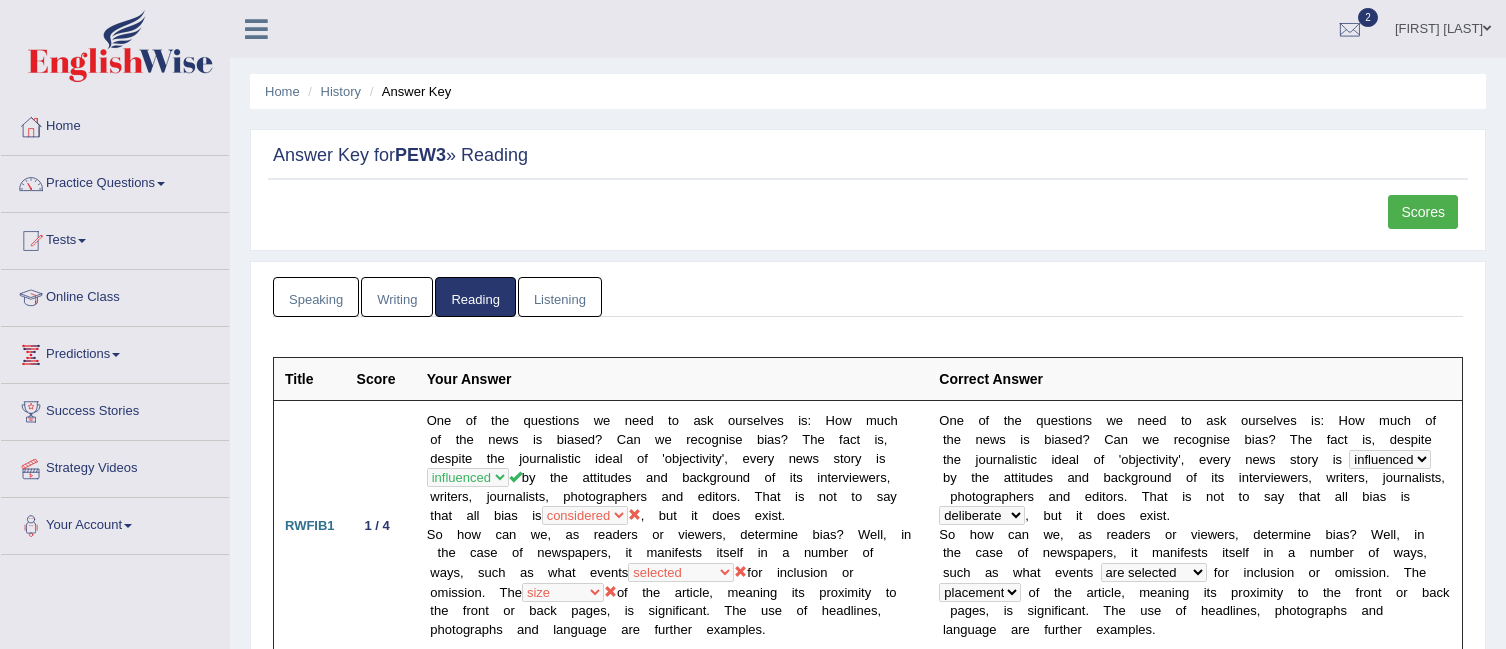 scroll, scrollTop: 0, scrollLeft: 0, axis: both 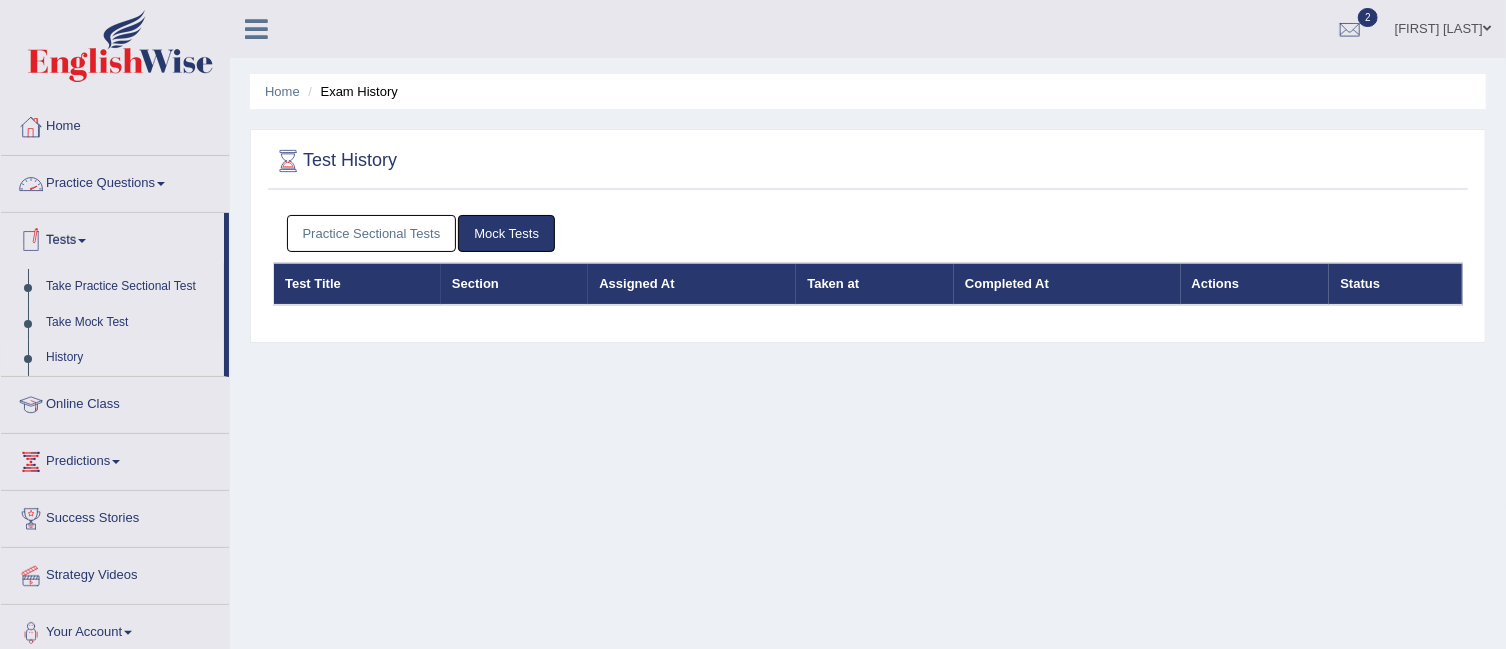 click on "Practice Questions" at bounding box center (115, 181) 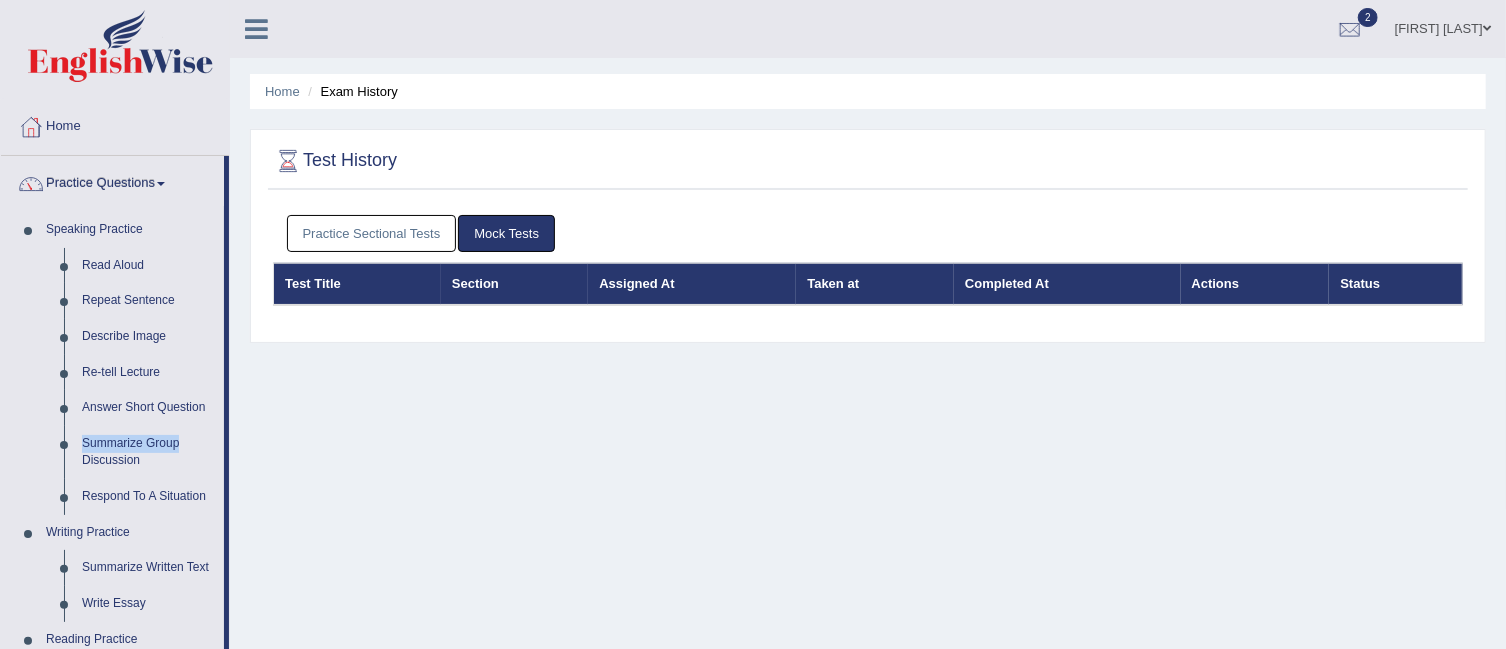 drag, startPoint x: 228, startPoint y: 417, endPoint x: 229, endPoint y: 451, distance: 34.0147 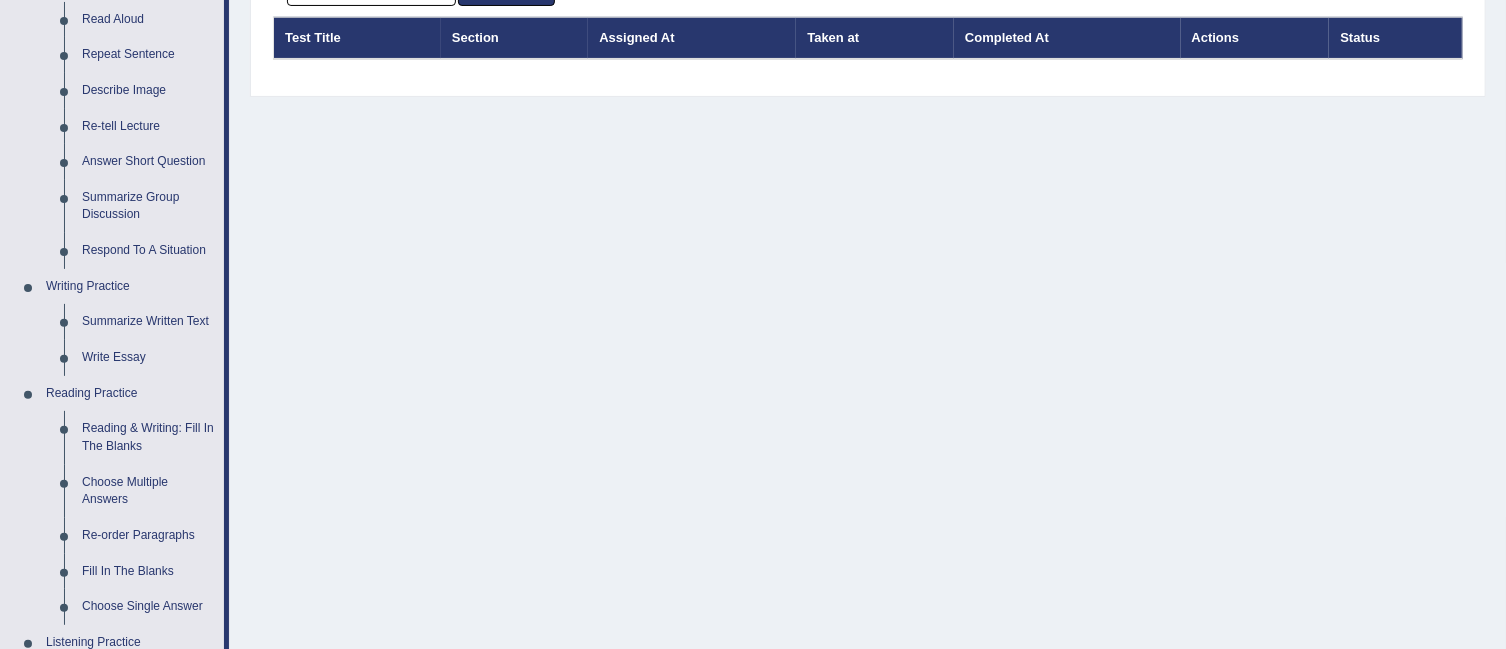 scroll, scrollTop: 273, scrollLeft: 0, axis: vertical 